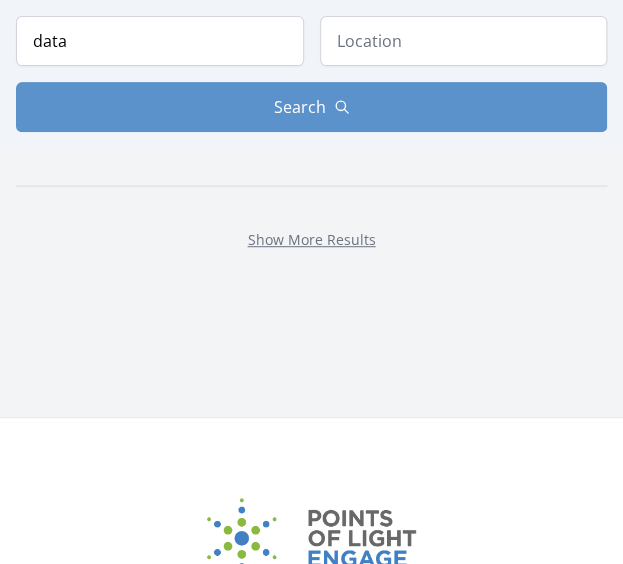 scroll, scrollTop: 0, scrollLeft: 0, axis: both 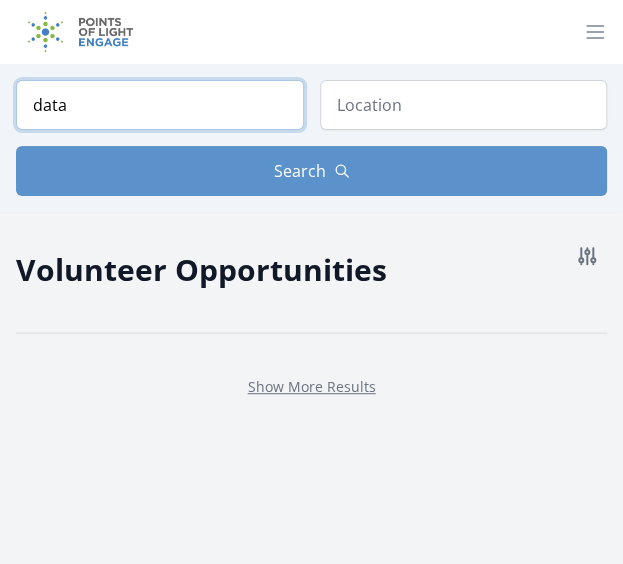 click on "data" at bounding box center [160, 105] 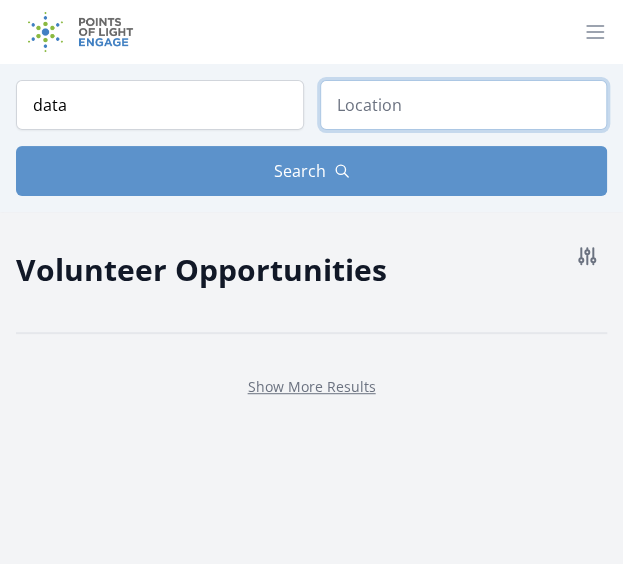 click at bounding box center [464, 105] 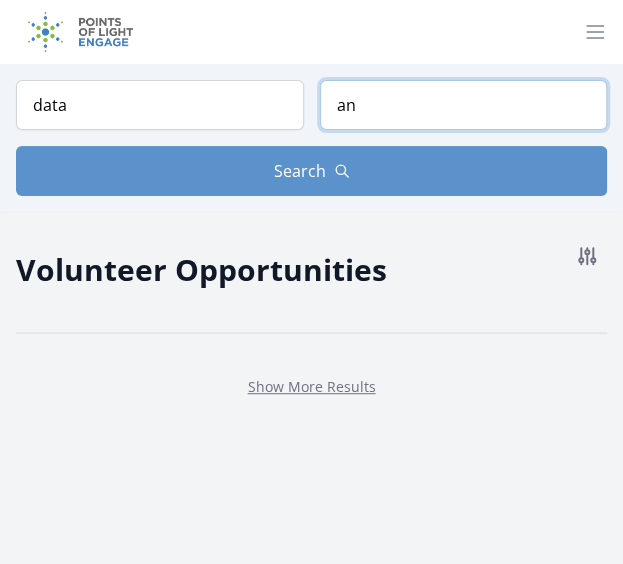 type on "a" 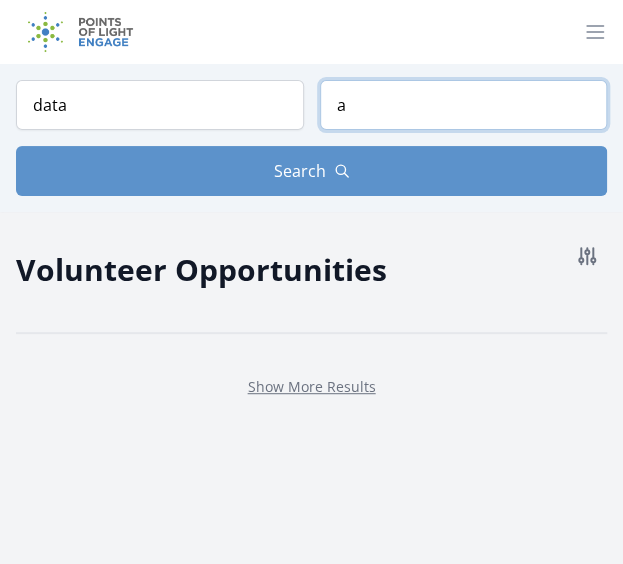 type 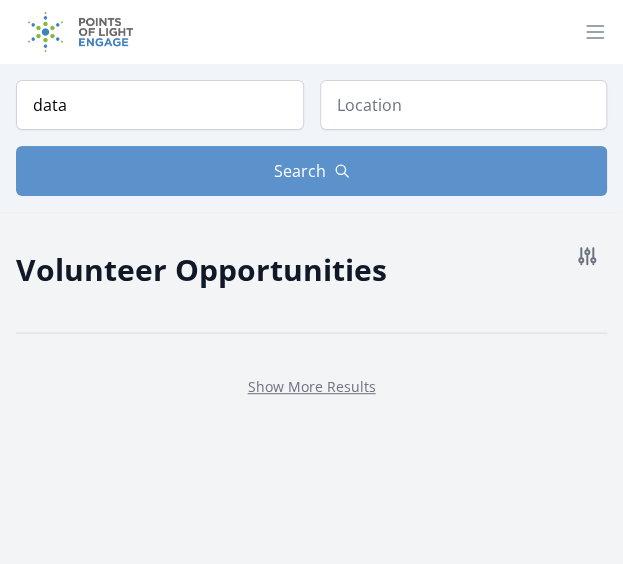 click on "Volunteer Opportunities" at bounding box center (201, 269) 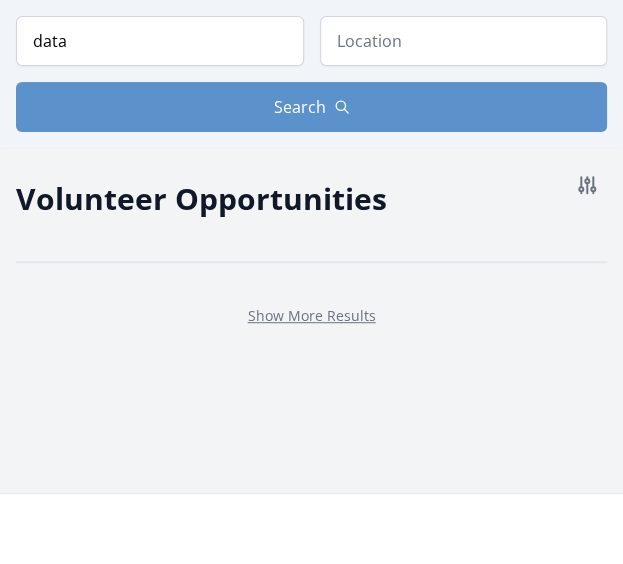 scroll, scrollTop: 0, scrollLeft: 0, axis: both 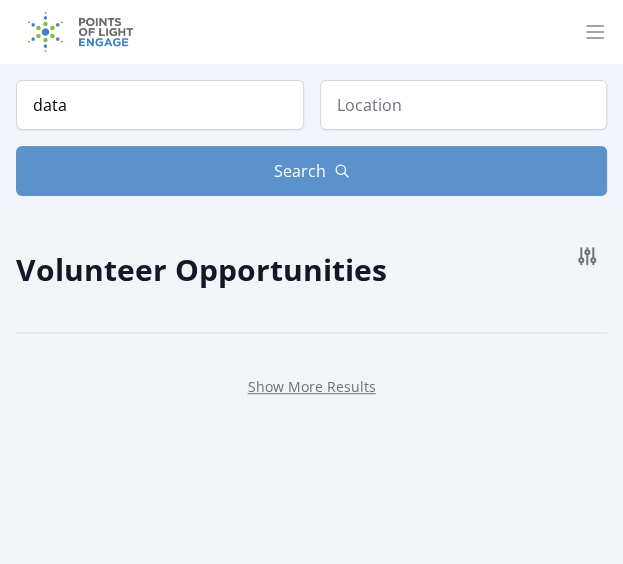 click on "Show More Results" at bounding box center [311, 386] 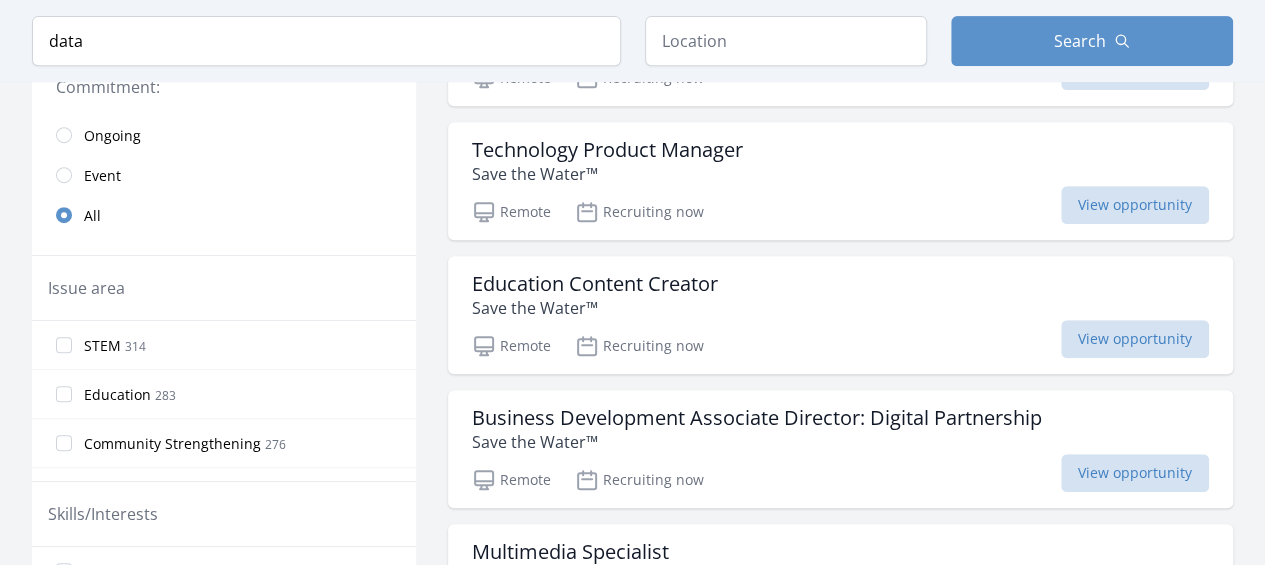 scroll, scrollTop: 438, scrollLeft: 0, axis: vertical 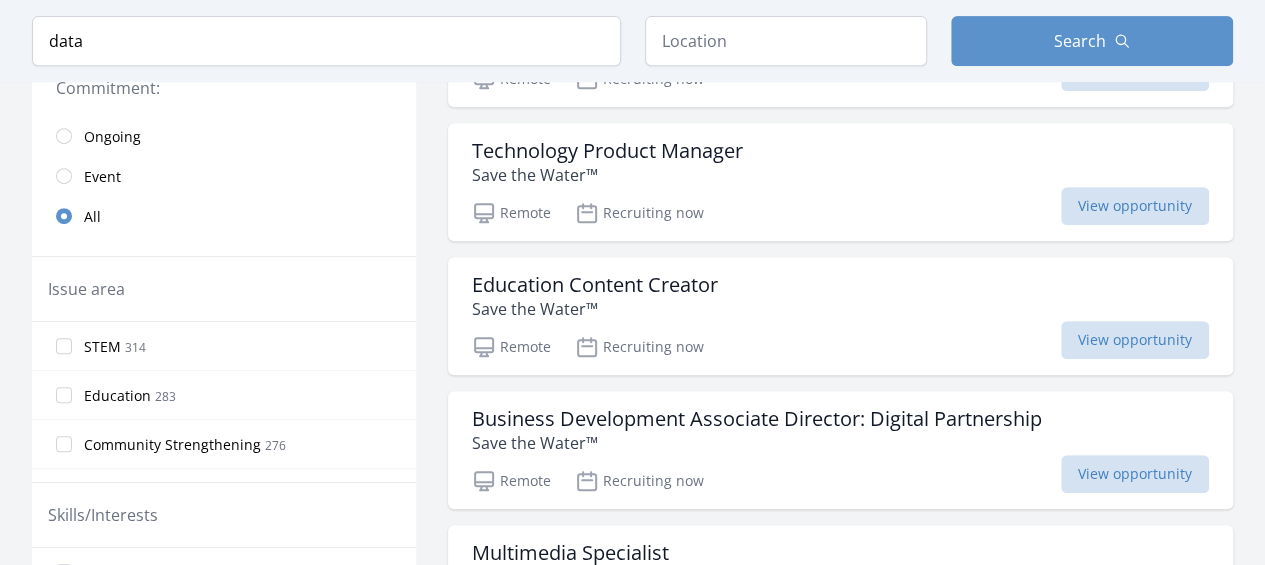 click on "STEM   314" at bounding box center (224, 346) 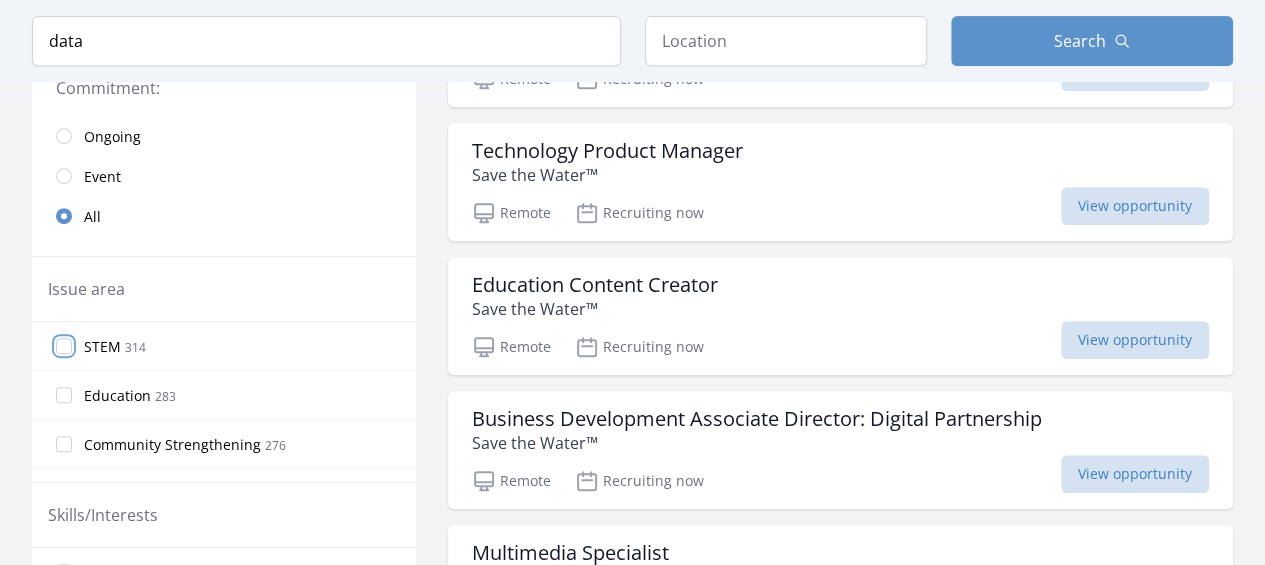 click on "STEM   314" at bounding box center (64, 346) 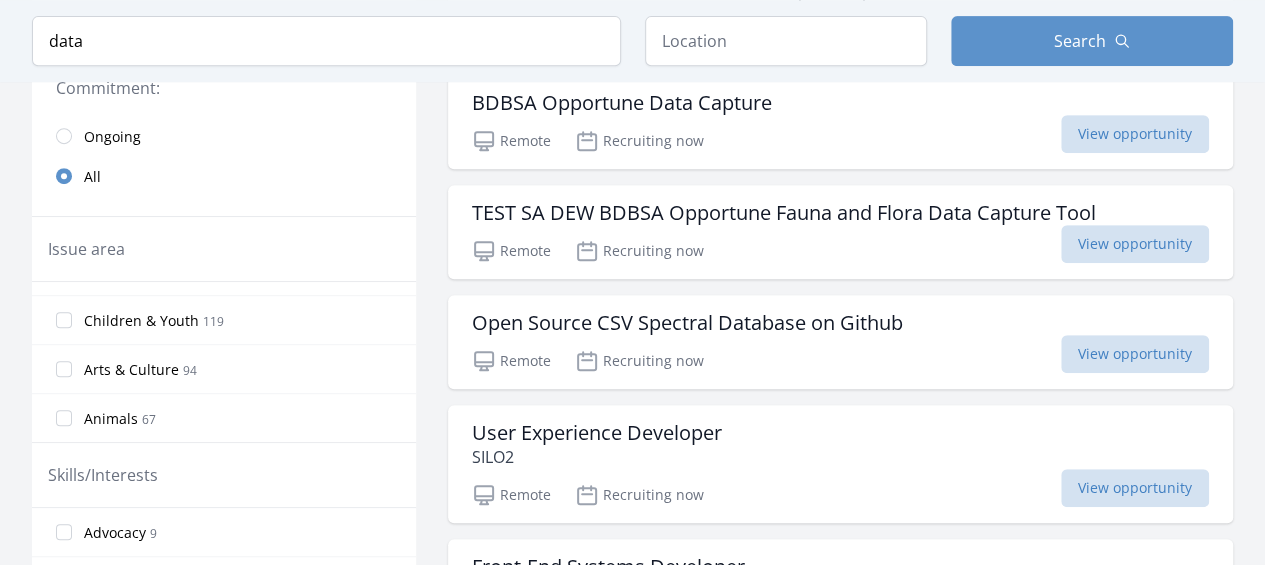 scroll, scrollTop: 235, scrollLeft: 0, axis: vertical 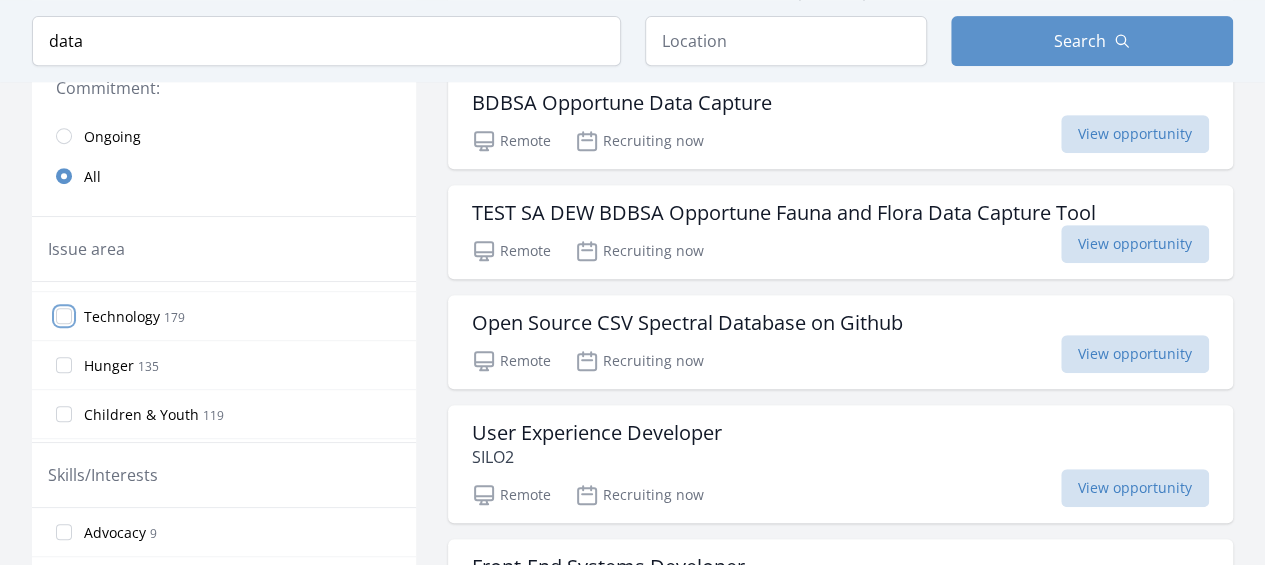 click on "Technology   179" at bounding box center [64, 316] 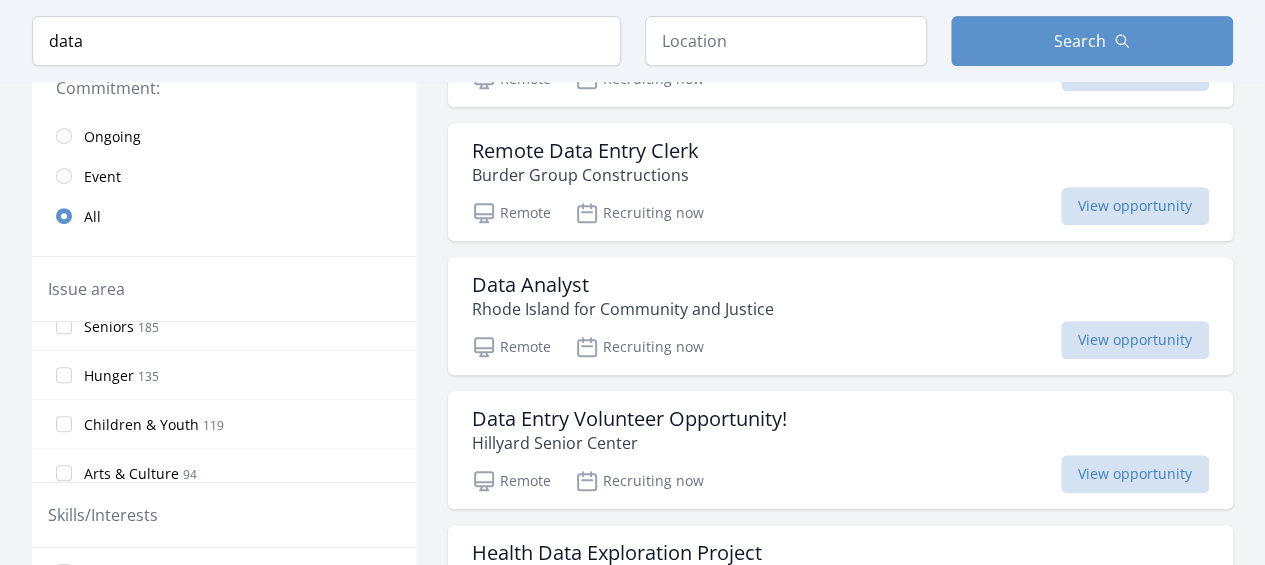 scroll, scrollTop: 278, scrollLeft: 0, axis: vertical 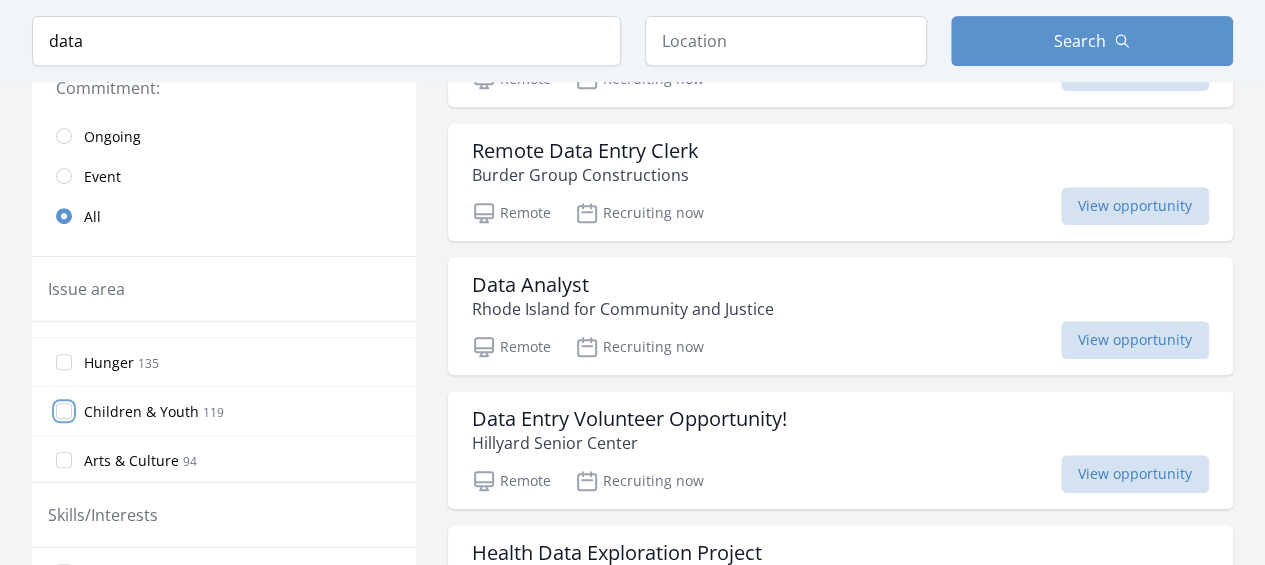 click on "Children & Youth   119" at bounding box center [64, 411] 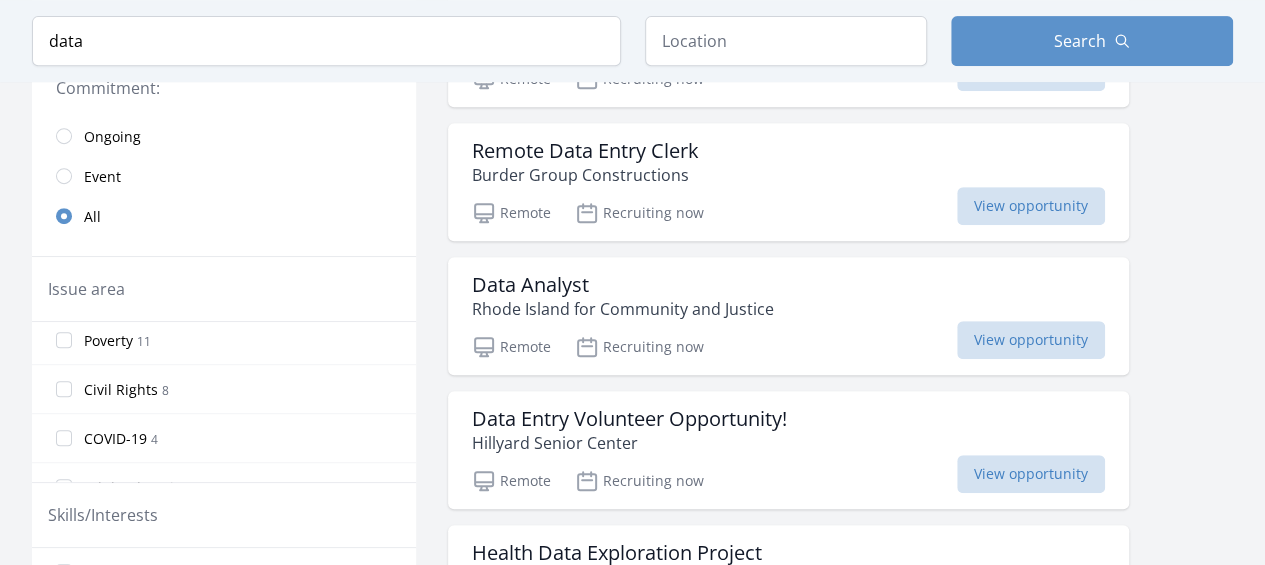 scroll, scrollTop: 1153, scrollLeft: 0, axis: vertical 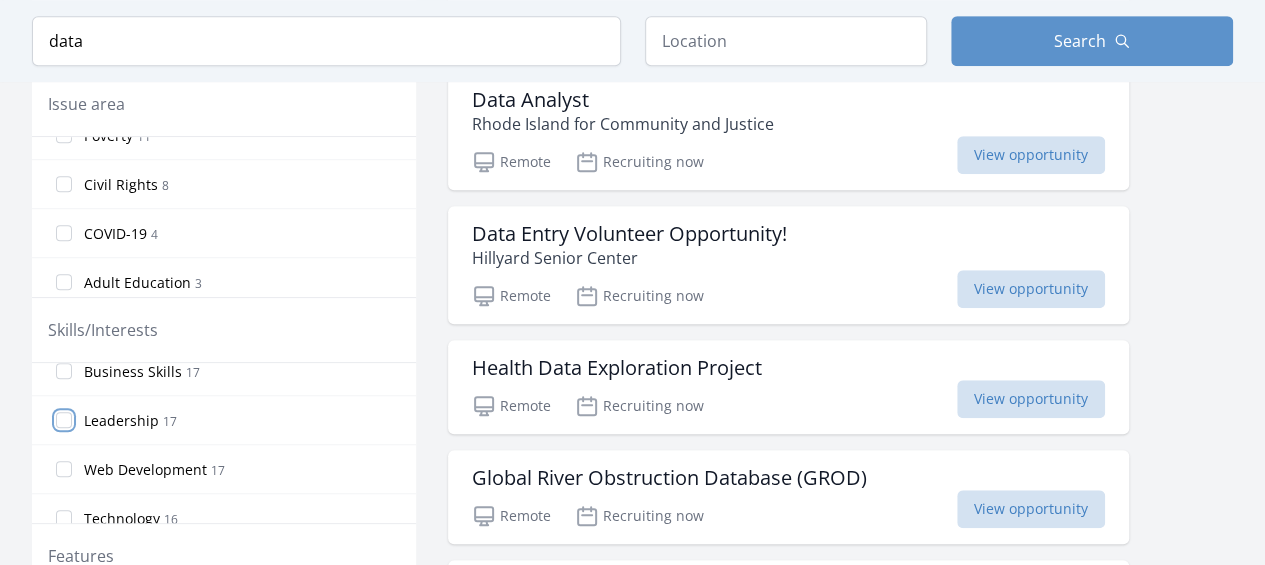 click on "Leadership   17" at bounding box center [64, 420] 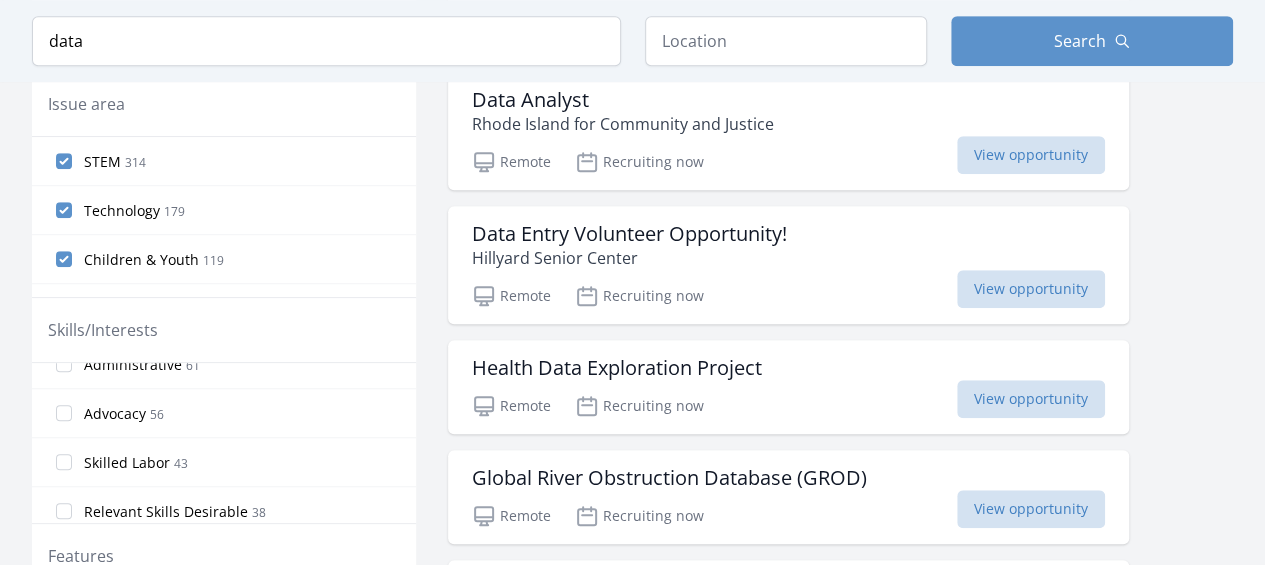 scroll, scrollTop: 0, scrollLeft: 0, axis: both 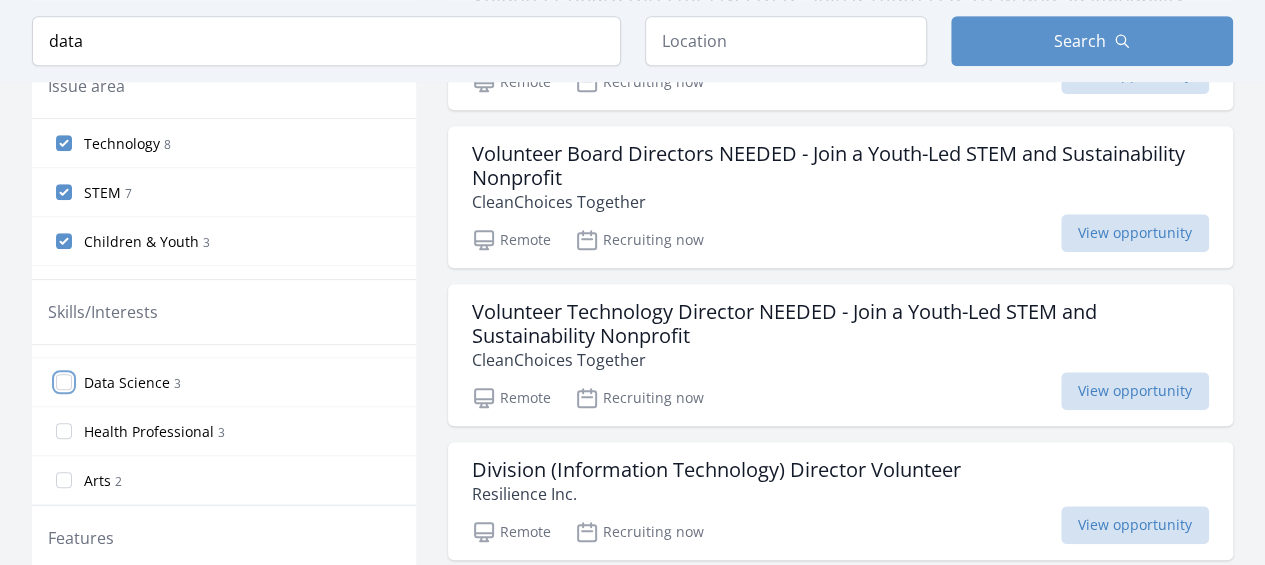 click on "Data Science   3" at bounding box center [64, 382] 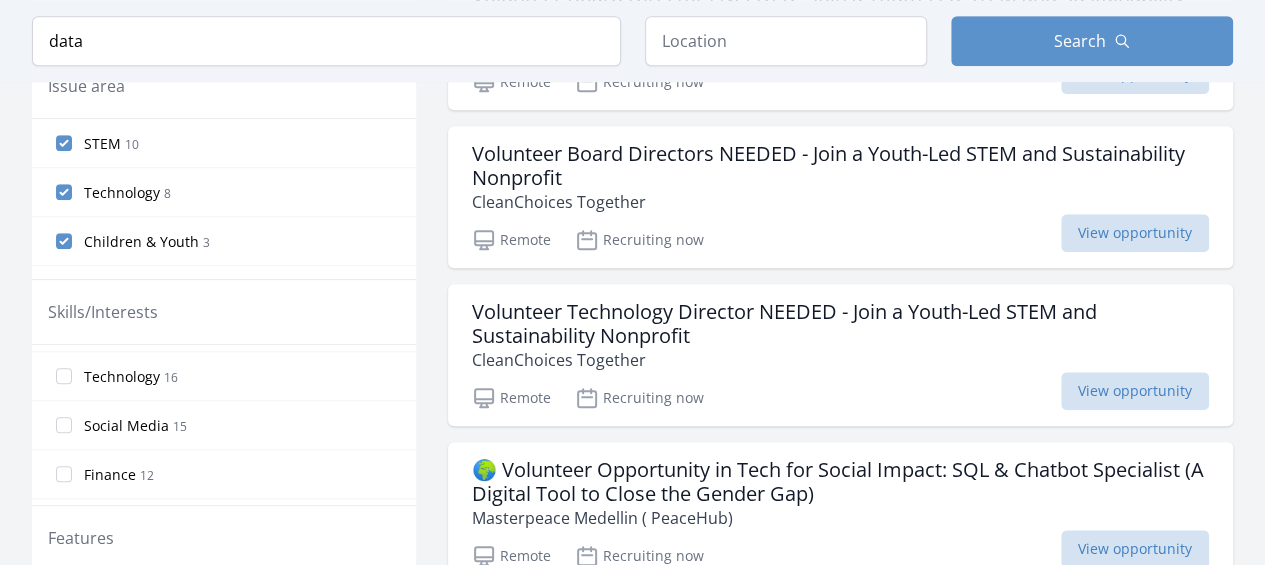 scroll, scrollTop: 627, scrollLeft: 0, axis: vertical 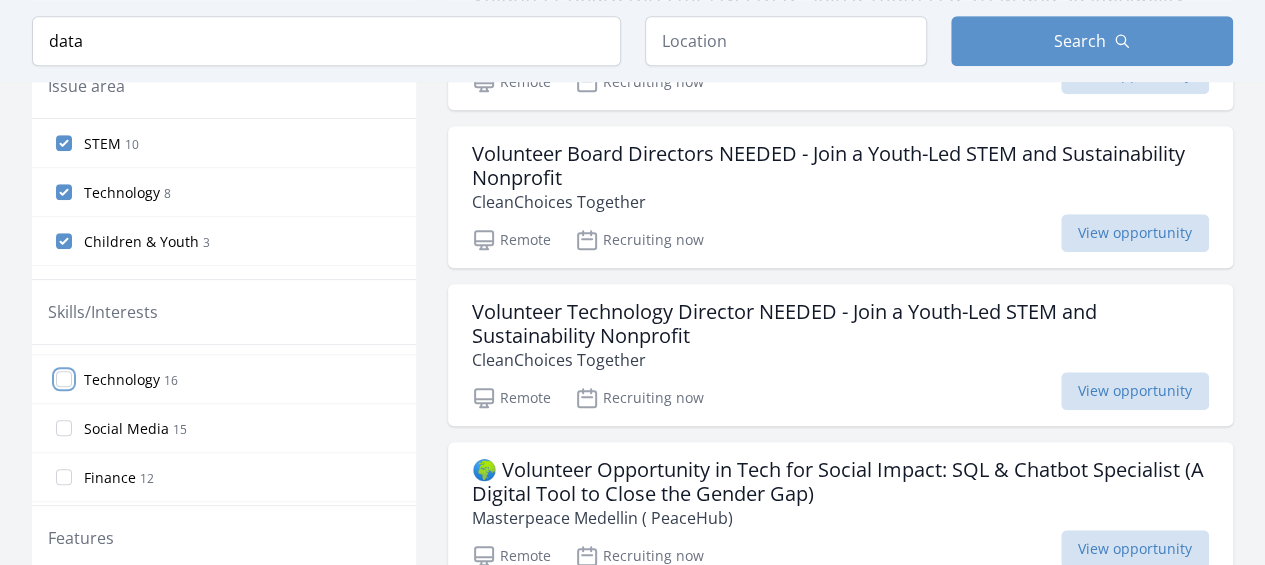 click on "Technology   16" at bounding box center (64, 379) 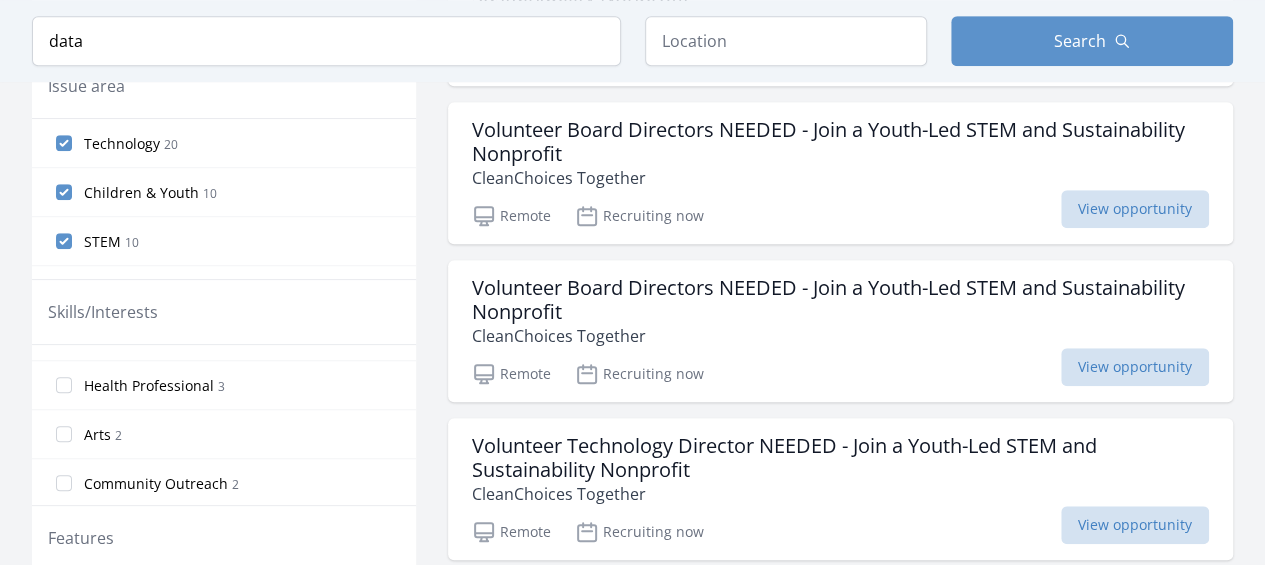 scroll, scrollTop: 1299, scrollLeft: 0, axis: vertical 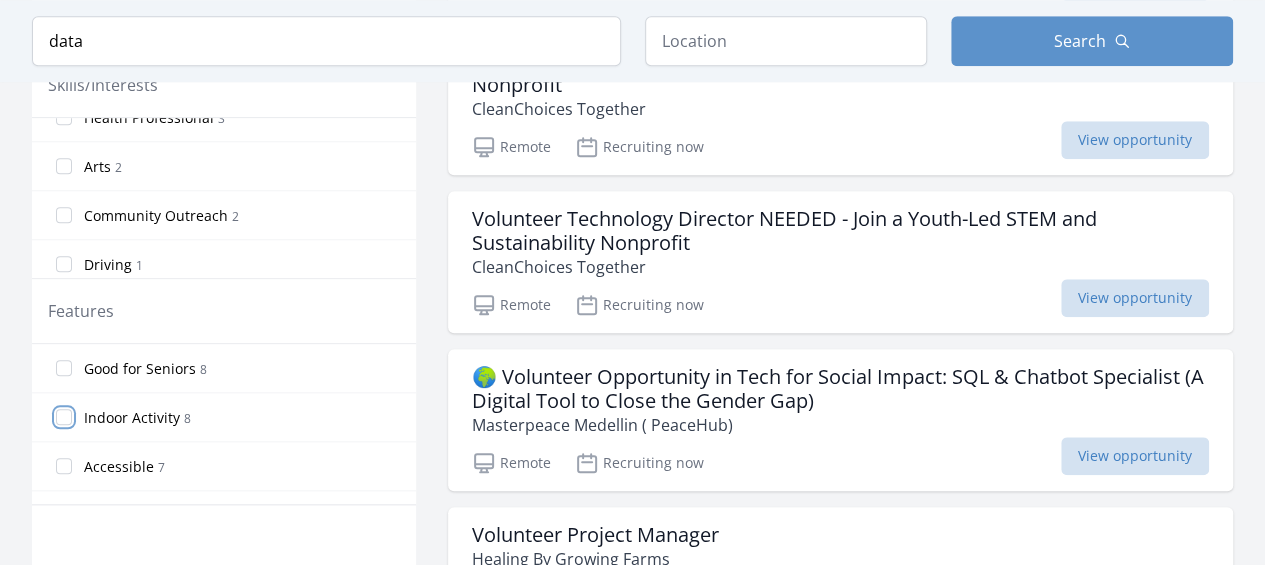 click on "Indoor Activity   8" at bounding box center (64, 417) 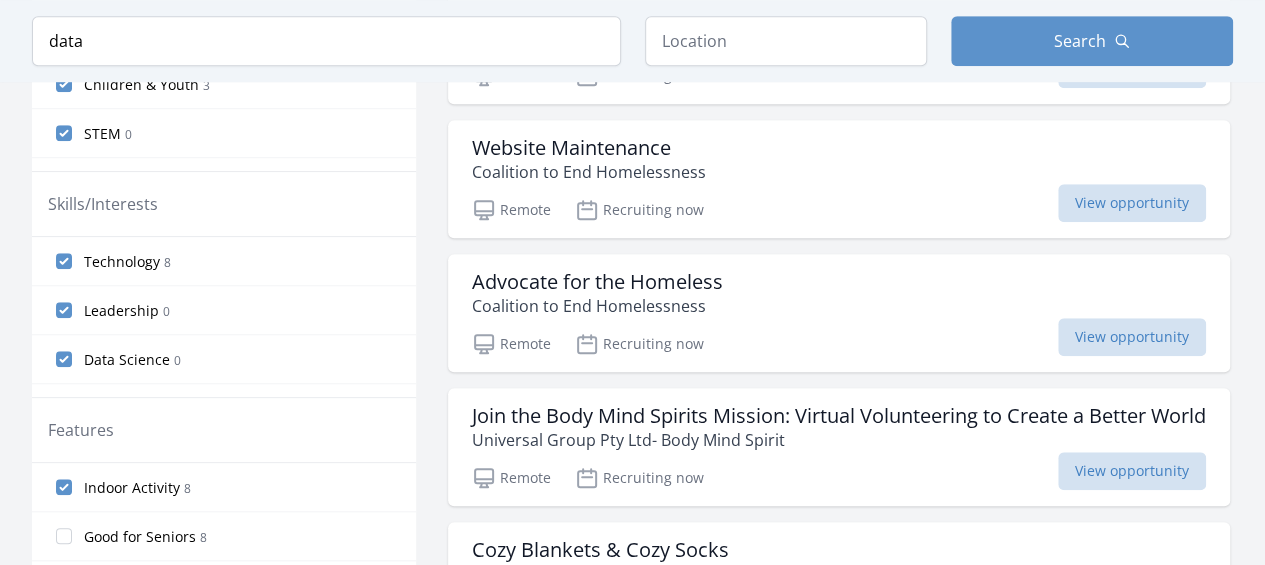 scroll, scrollTop: 708, scrollLeft: 0, axis: vertical 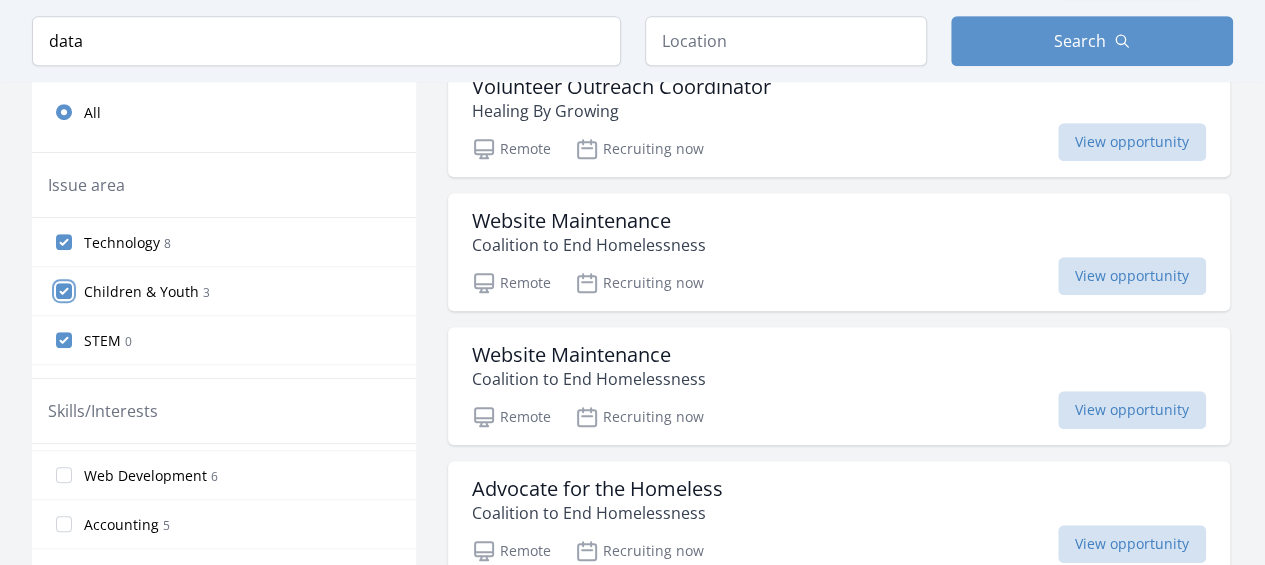 click on "Children & Youth   3" at bounding box center [64, 291] 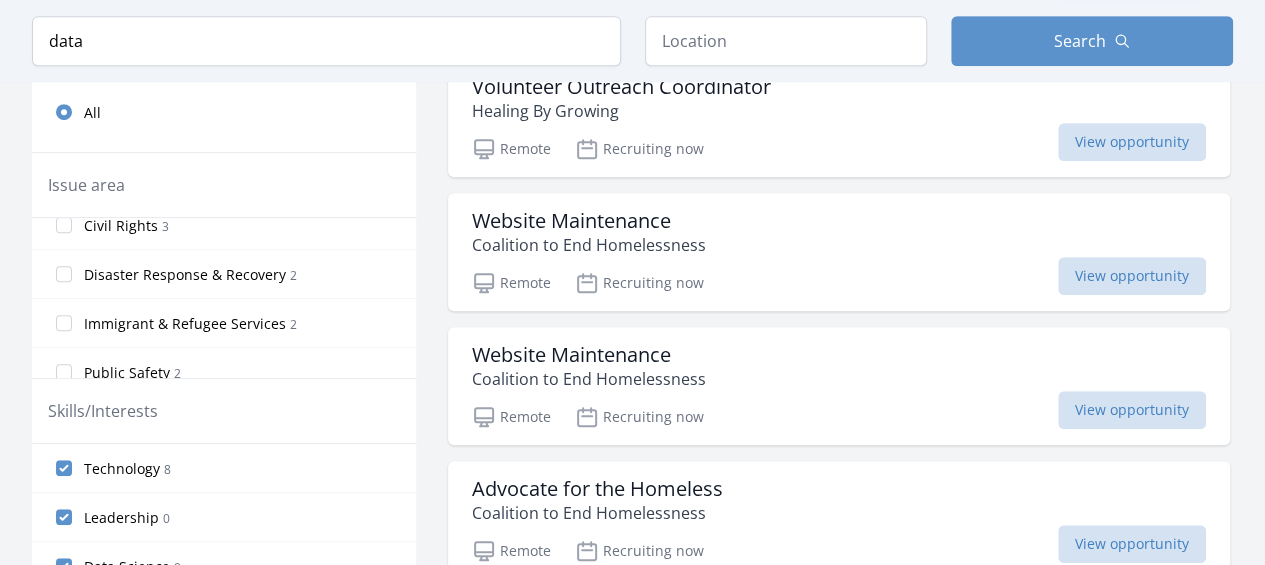 scroll, scrollTop: 861, scrollLeft: 0, axis: vertical 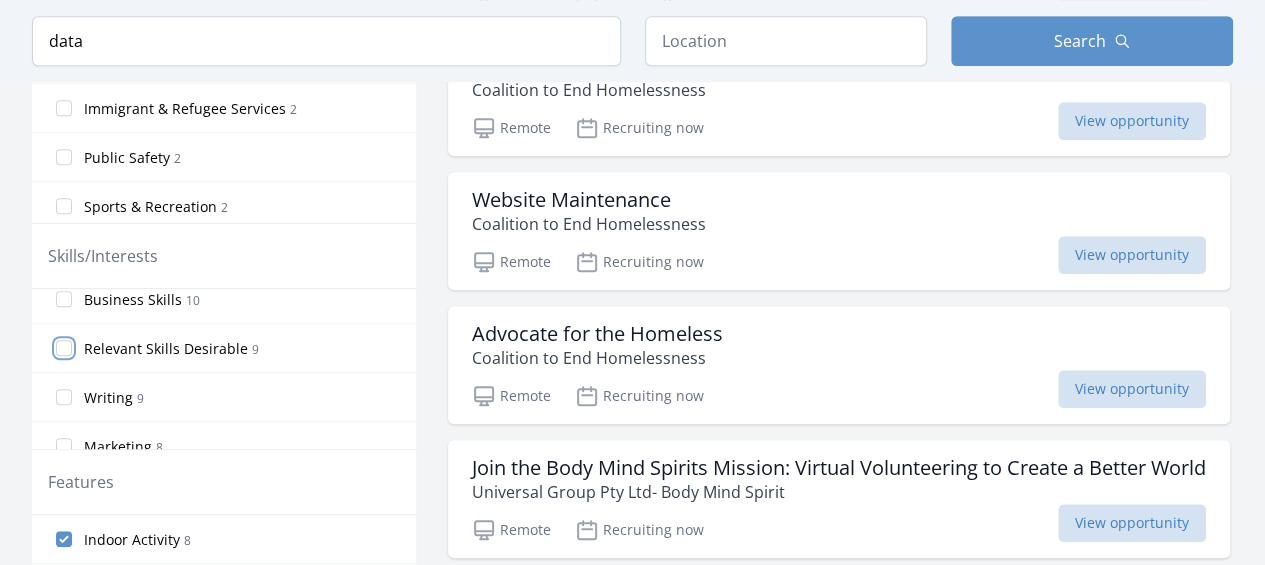 click on "Relevant Skills Desirable   9" at bounding box center (64, 348) 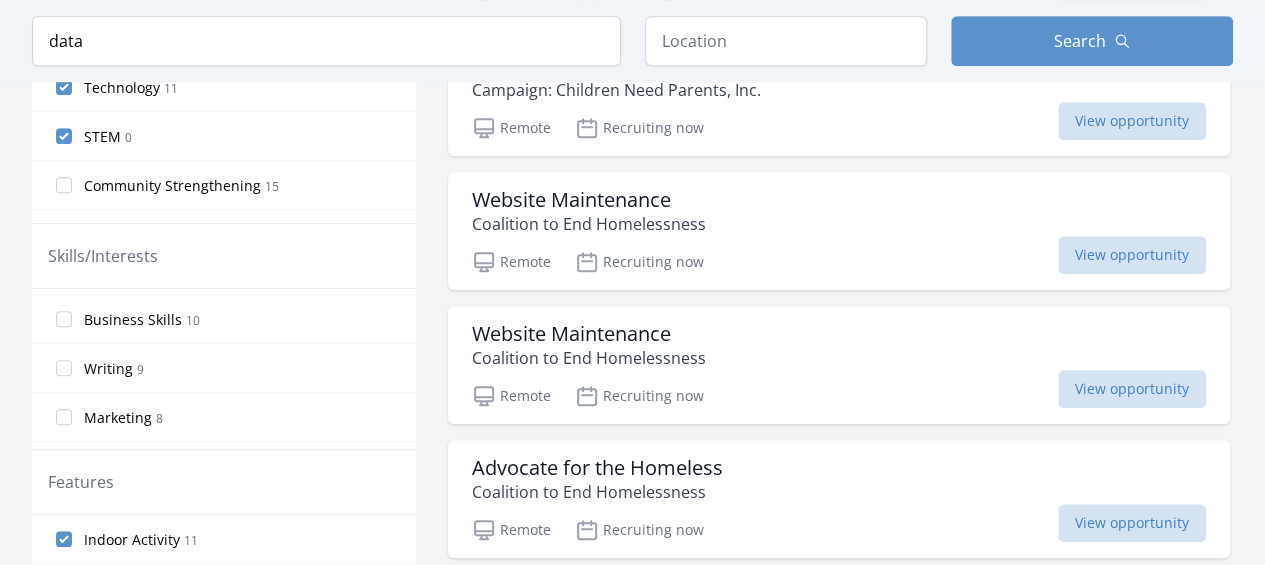 scroll, scrollTop: 192, scrollLeft: 0, axis: vertical 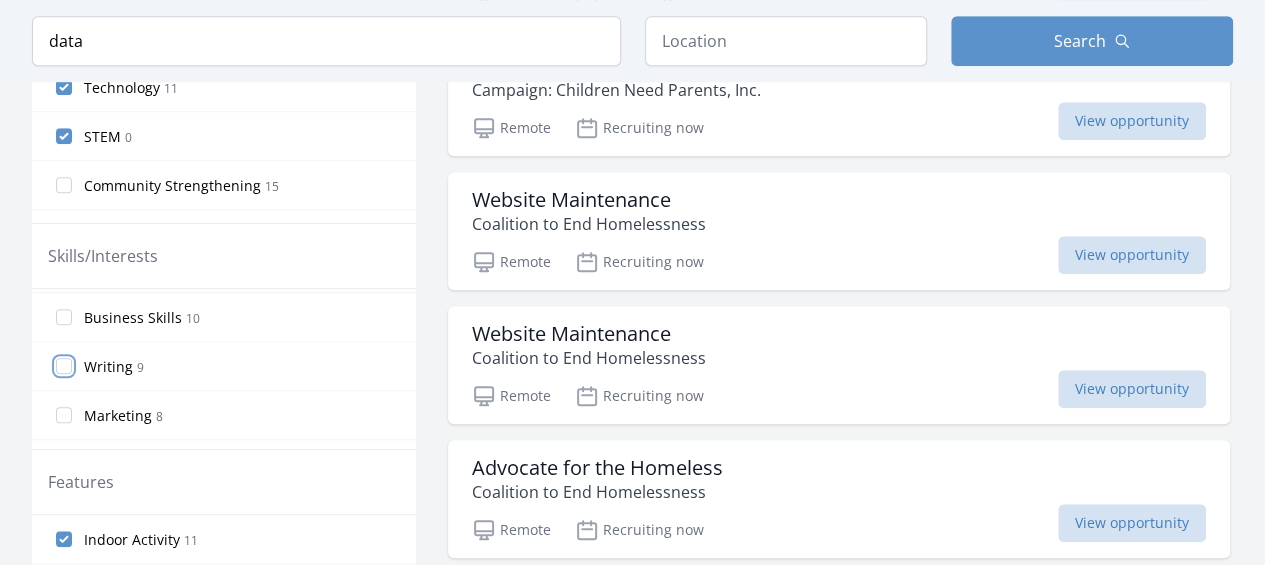 click on "Writing   9" at bounding box center [64, 366] 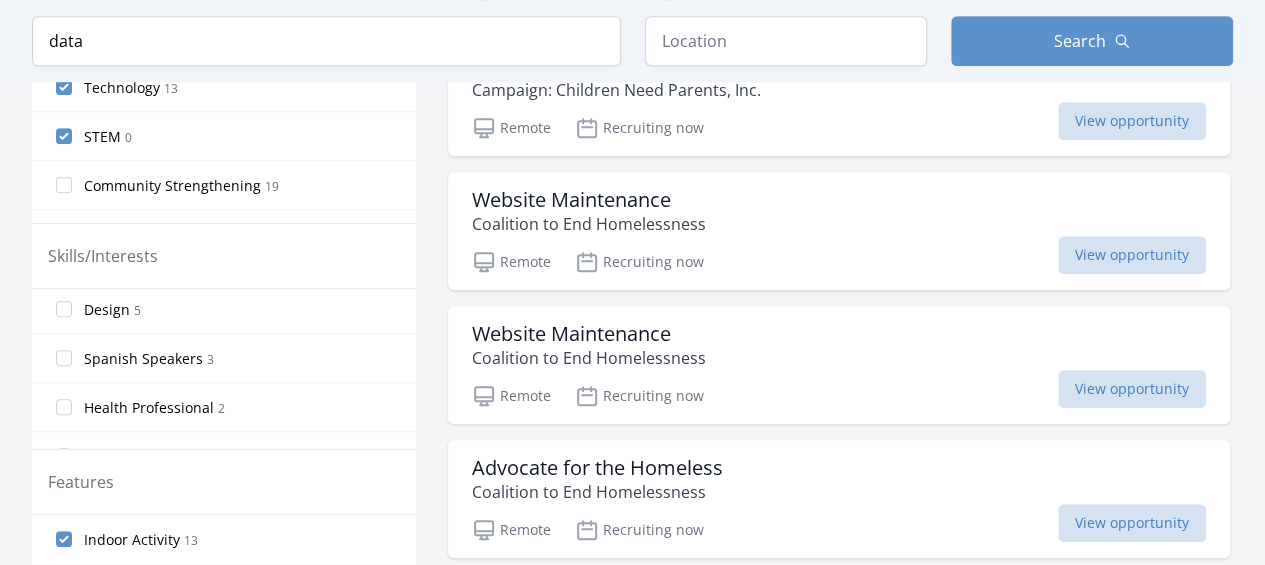 scroll, scrollTop: 812, scrollLeft: 0, axis: vertical 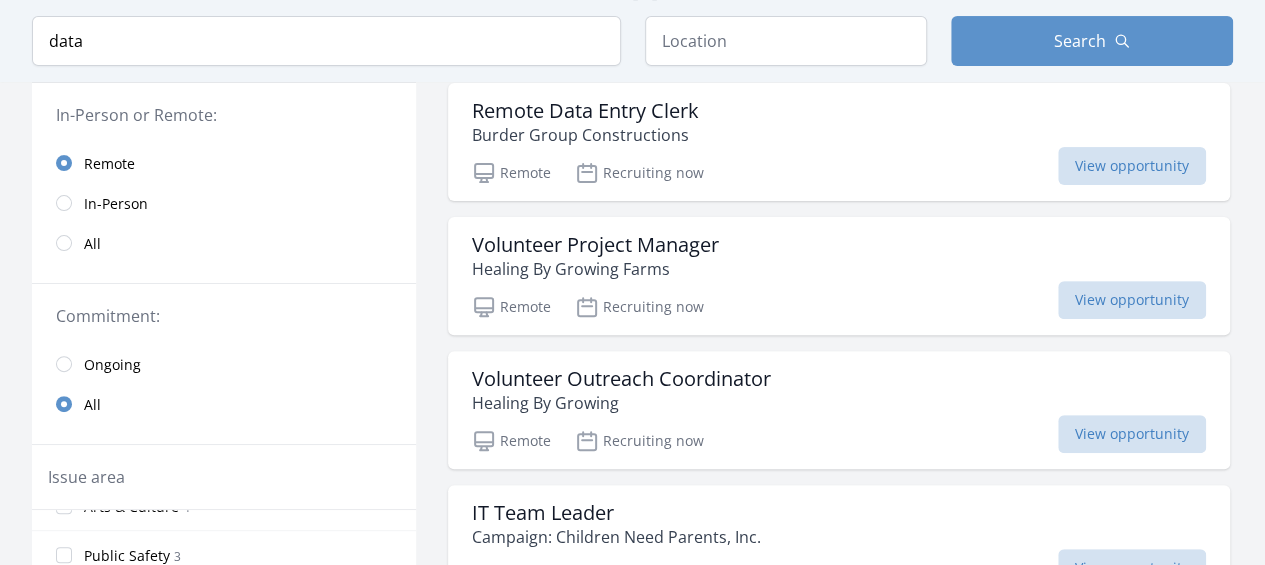 click on "Volunteer Project Manager" at bounding box center [595, 245] 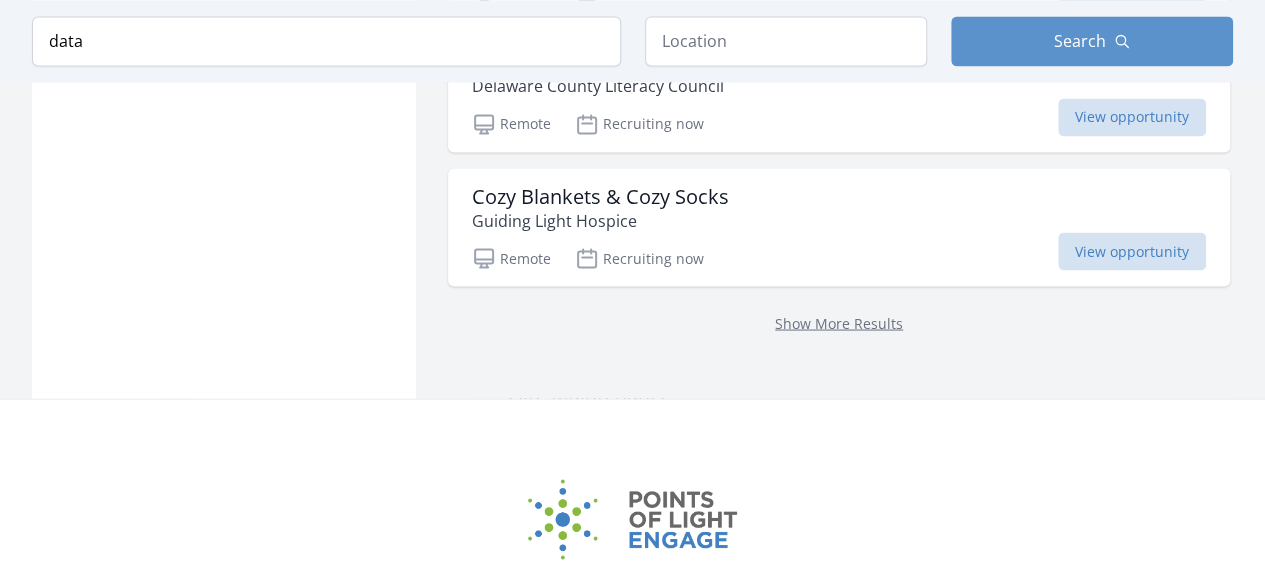 scroll, scrollTop: 1730, scrollLeft: 0, axis: vertical 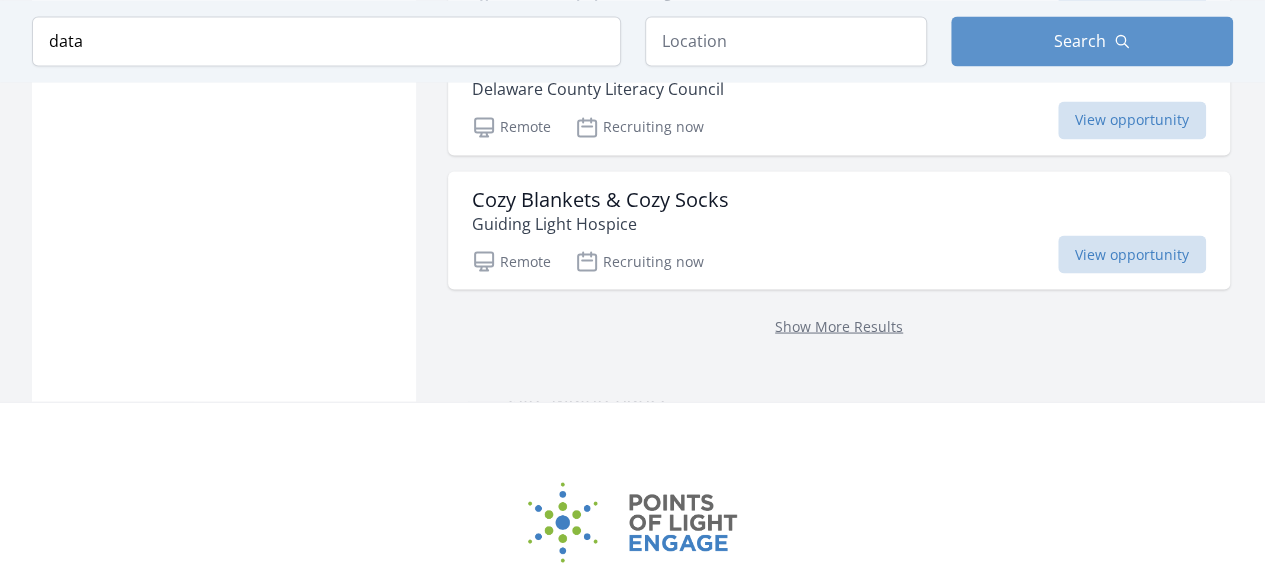 click on "Show More Results" at bounding box center [839, 325] 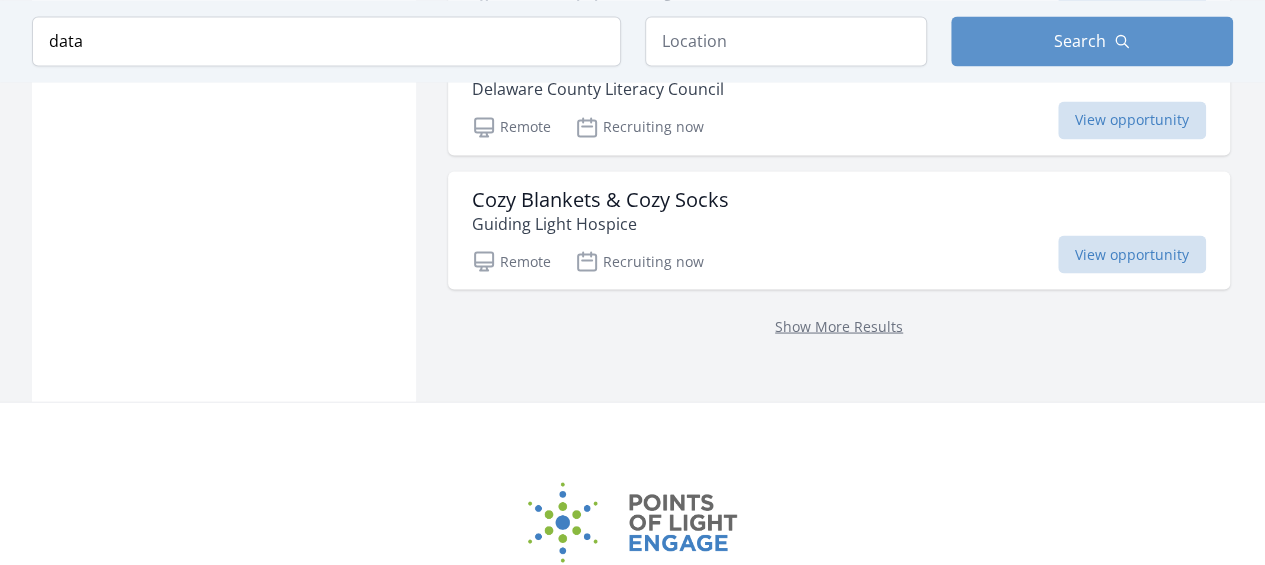 scroll, scrollTop: 1644, scrollLeft: 0, axis: vertical 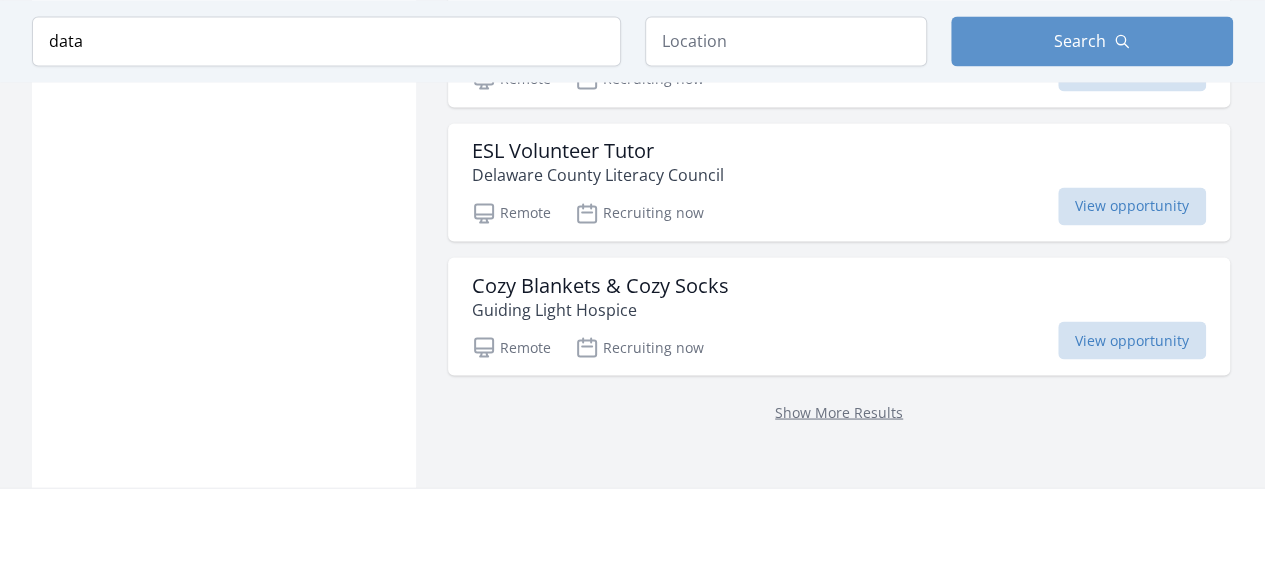 click on "Show More Results" at bounding box center (839, 411) 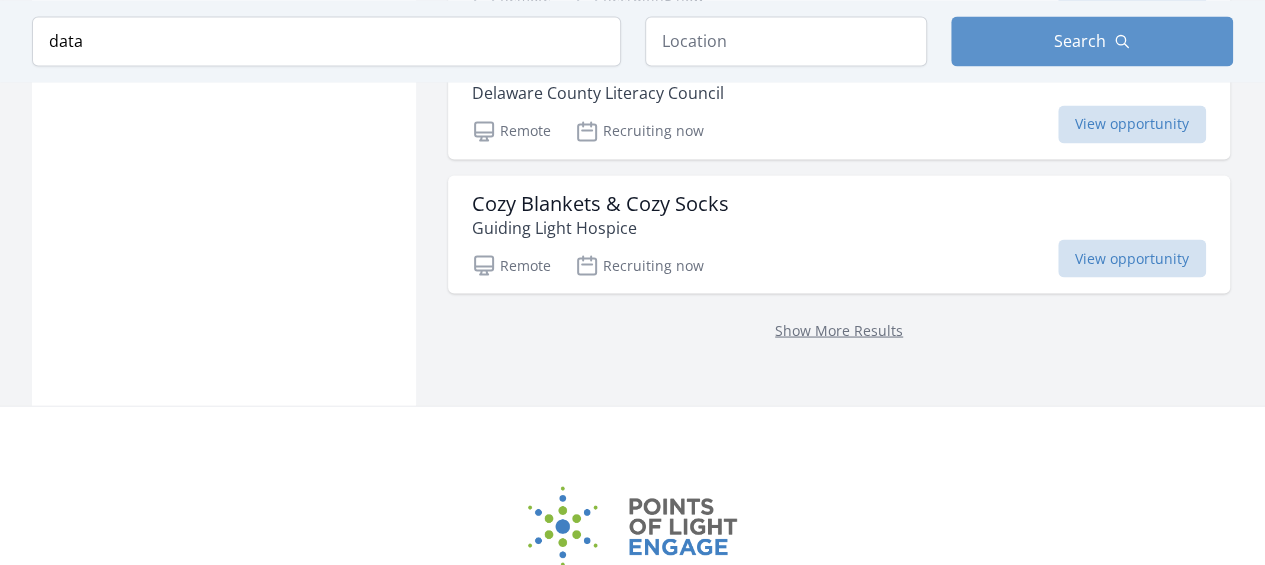 click on "Show More Results" at bounding box center (839, 329) 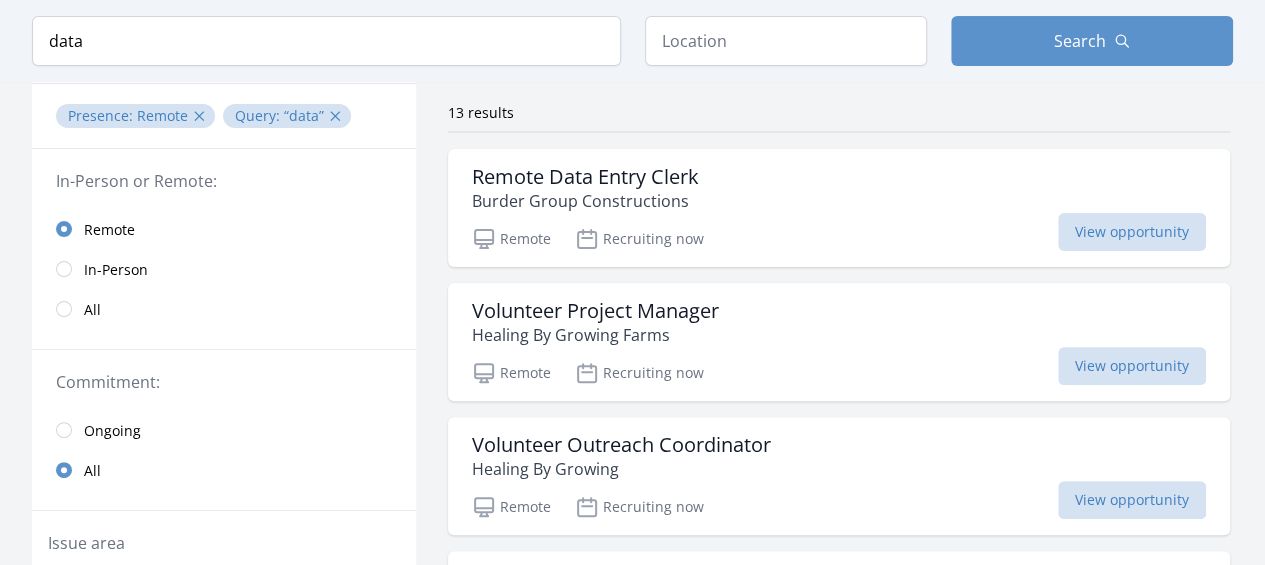 scroll, scrollTop: 143, scrollLeft: 0, axis: vertical 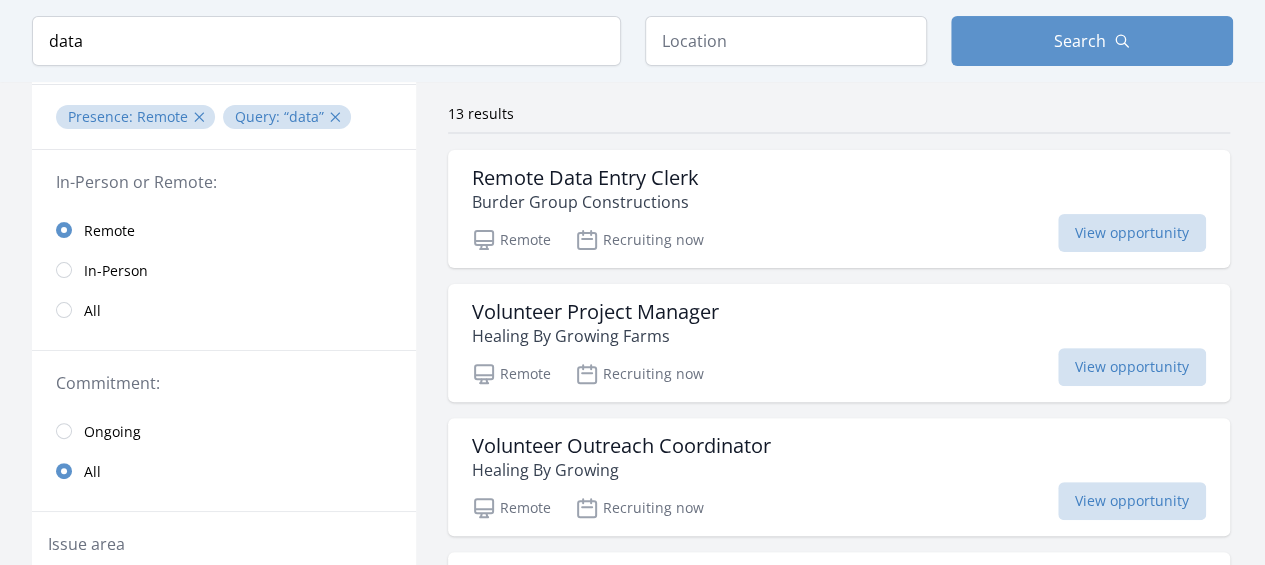 click on "Remote Data Entry Clerk" at bounding box center (585, 178) 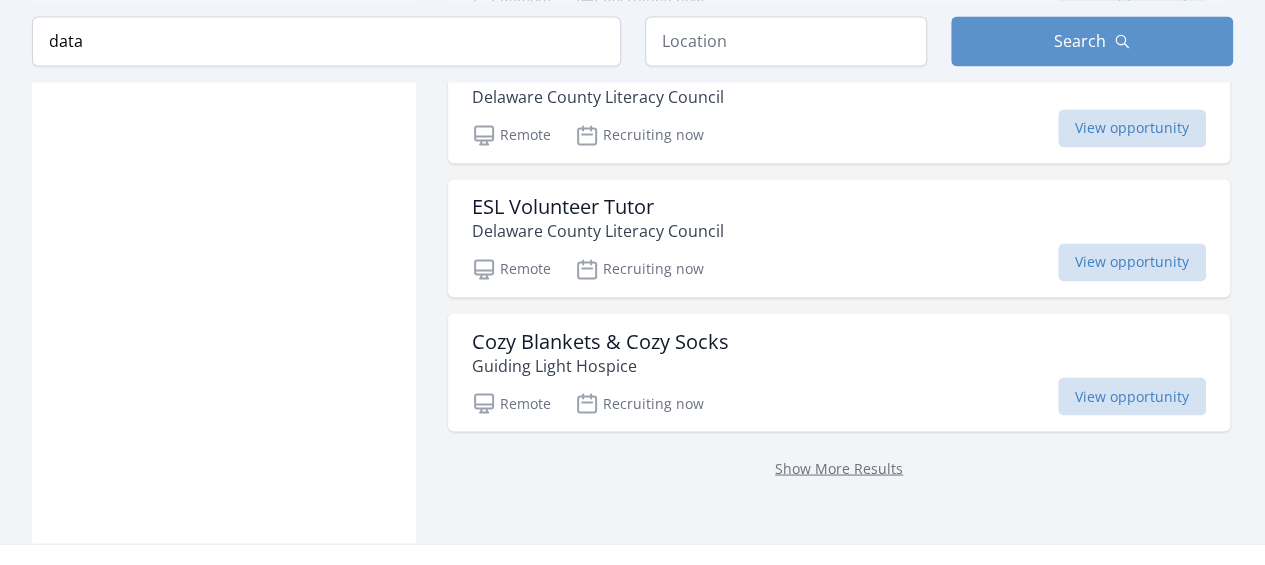 scroll, scrollTop: 1759, scrollLeft: 0, axis: vertical 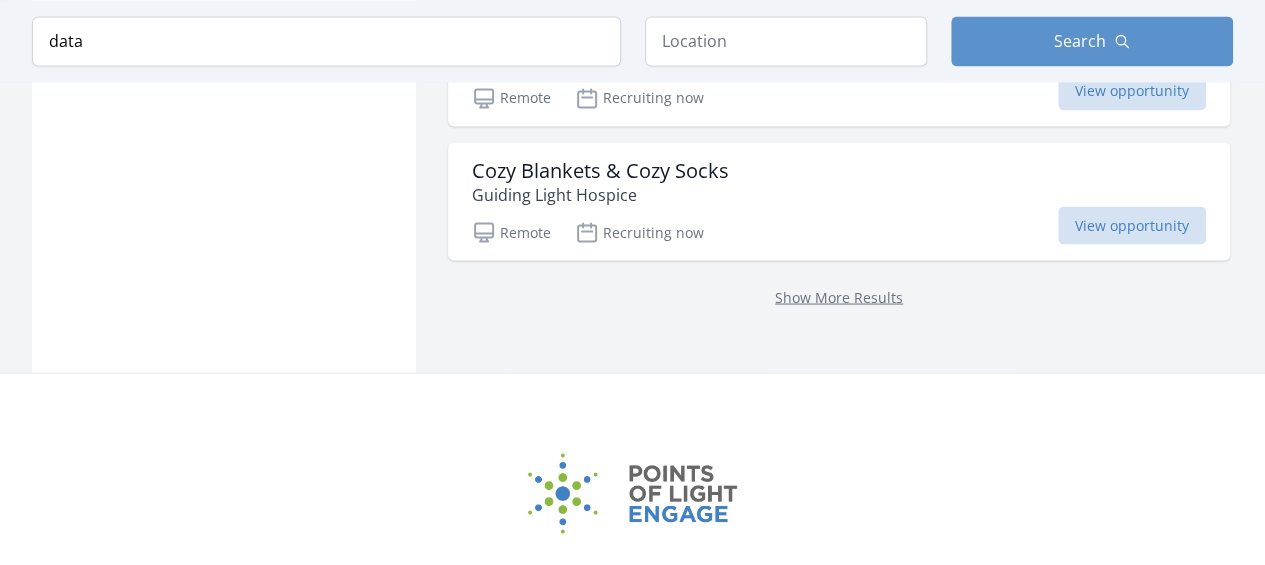 click on "Show More Results" at bounding box center [839, 296] 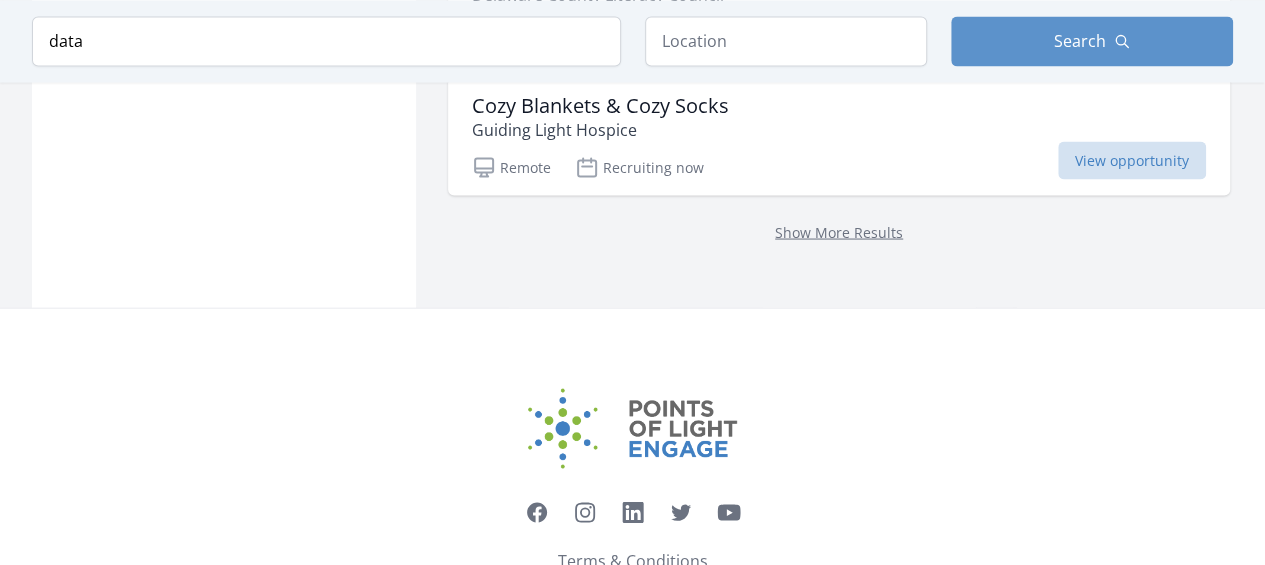 scroll, scrollTop: 1825, scrollLeft: 0, axis: vertical 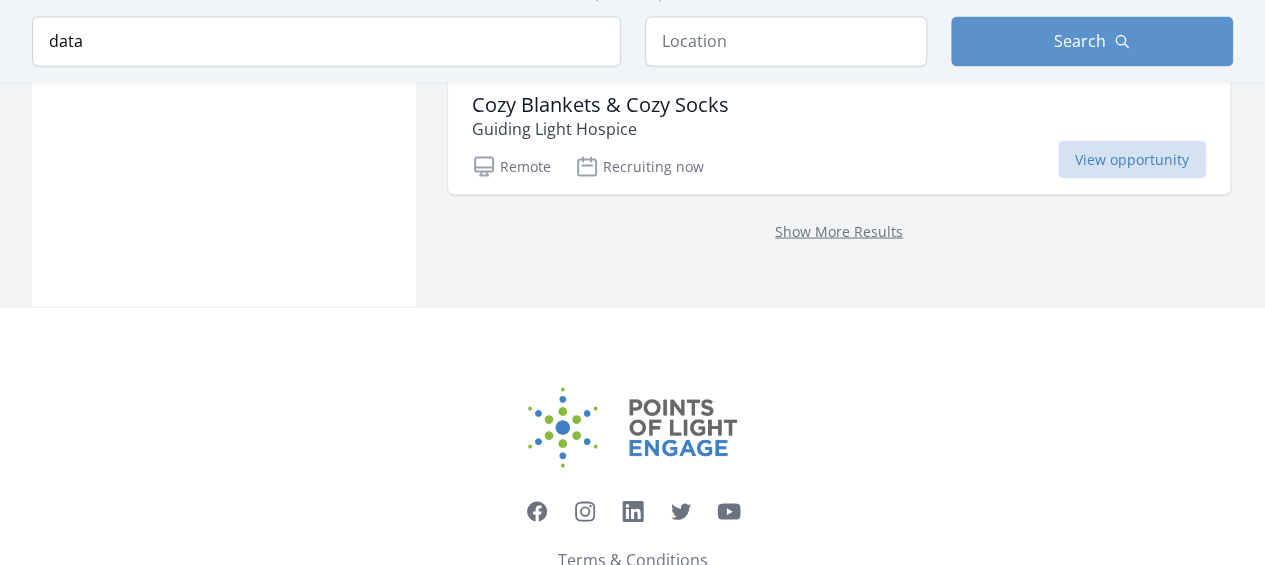 click on "Show More Results" at bounding box center [839, 230] 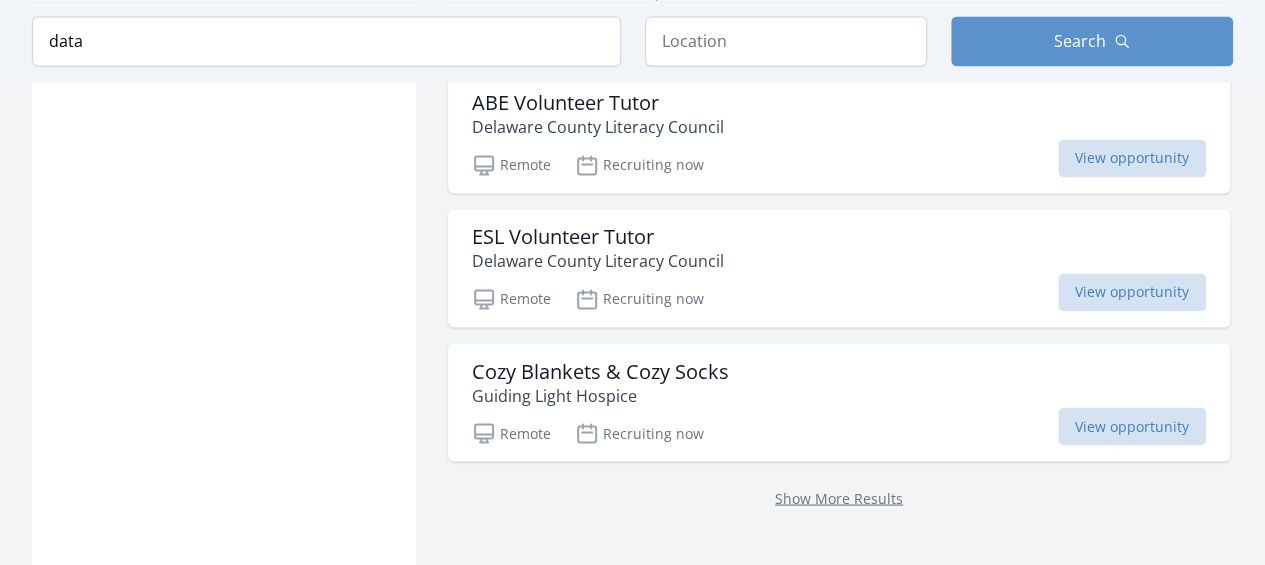 scroll, scrollTop: 1552, scrollLeft: 0, axis: vertical 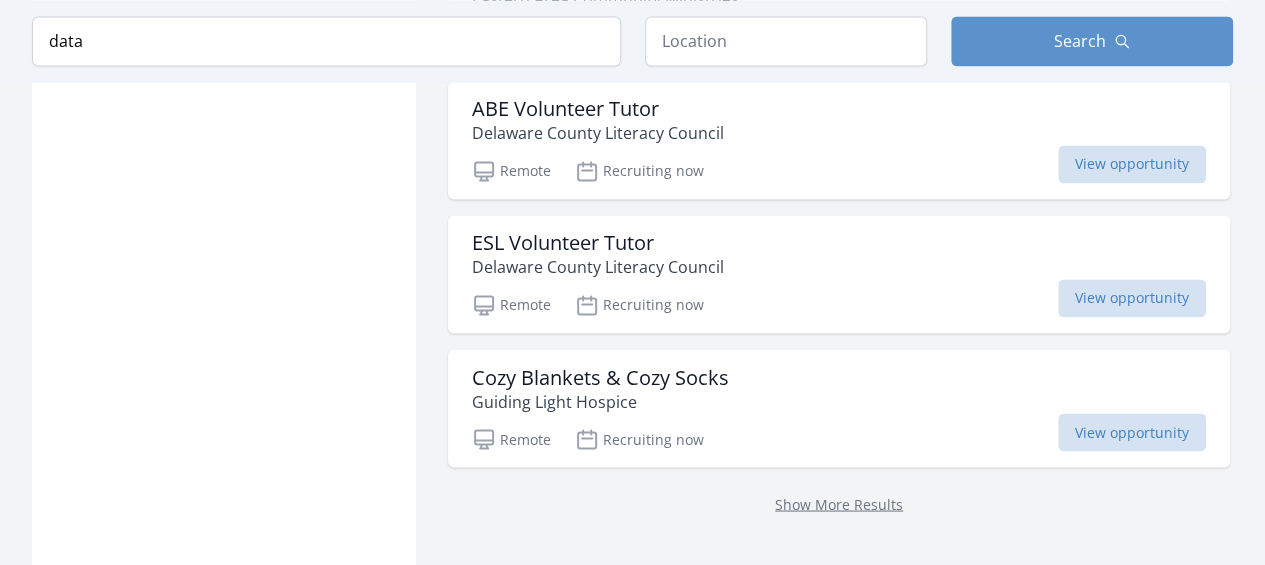 click on "Show More Results" at bounding box center (839, 503) 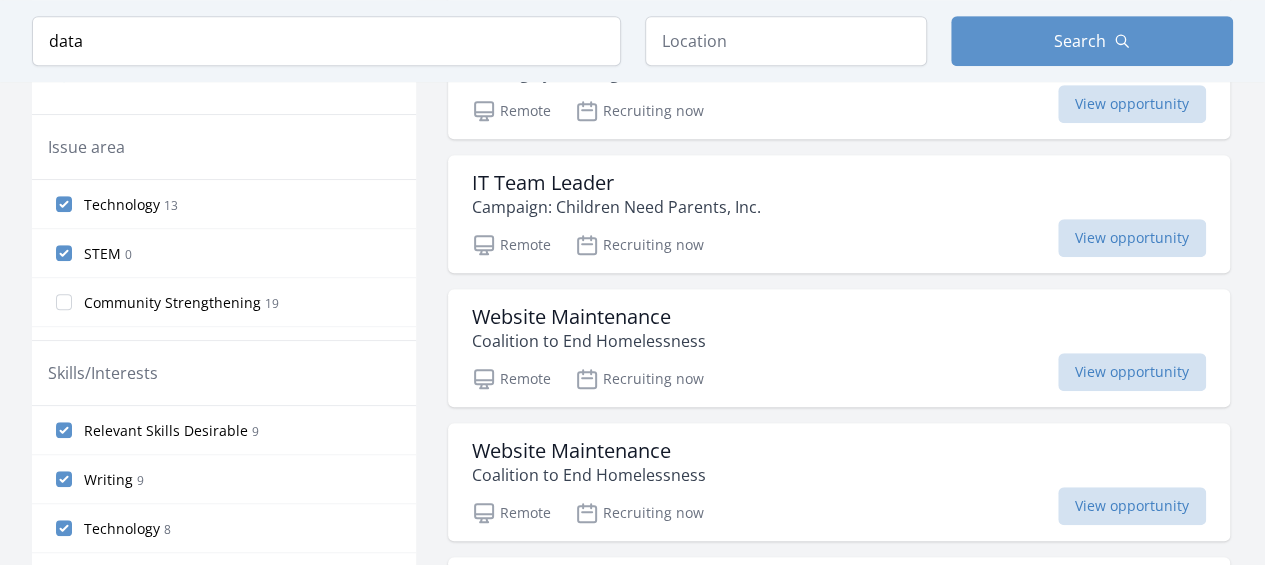 scroll, scrollTop: 541, scrollLeft: 0, axis: vertical 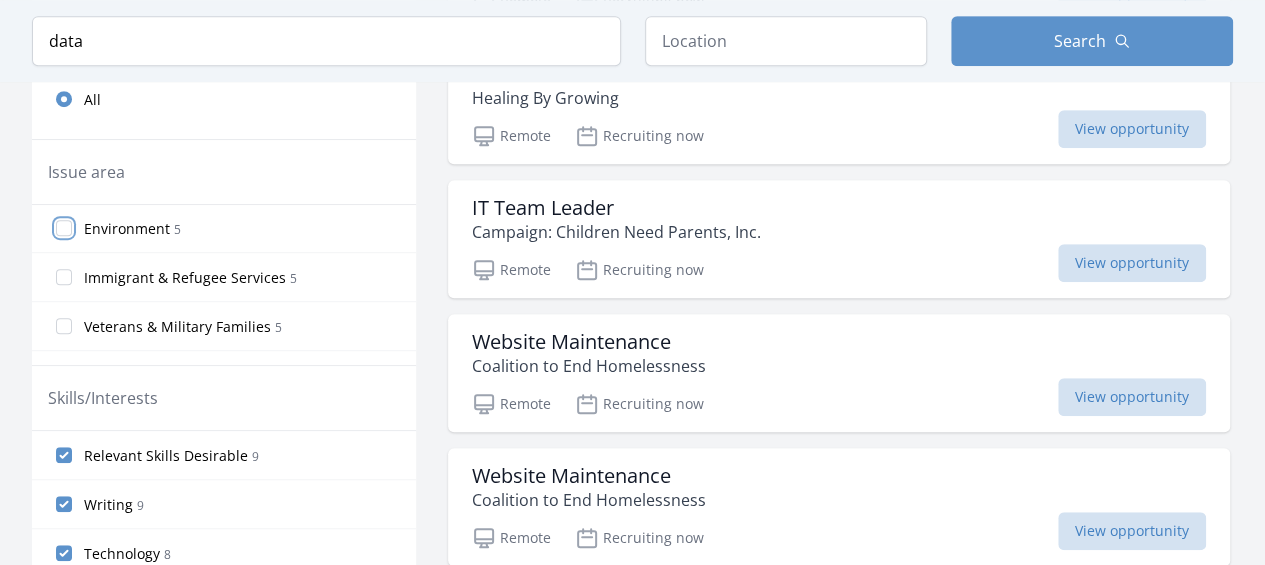 click on "Environment   5" at bounding box center [64, 228] 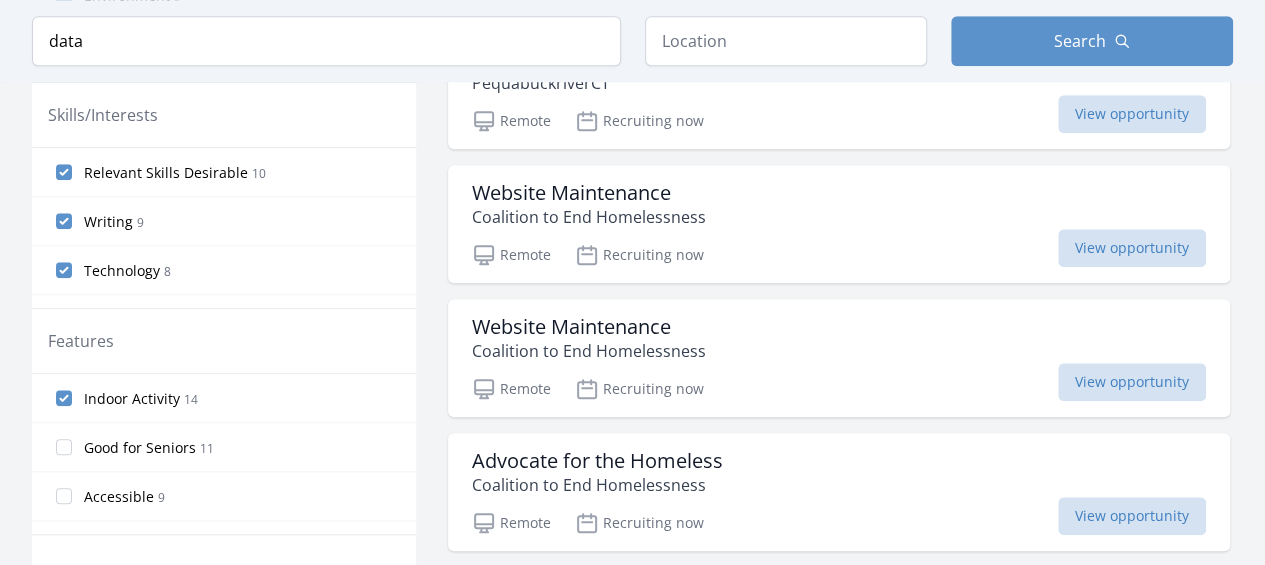 scroll, scrollTop: 796, scrollLeft: 0, axis: vertical 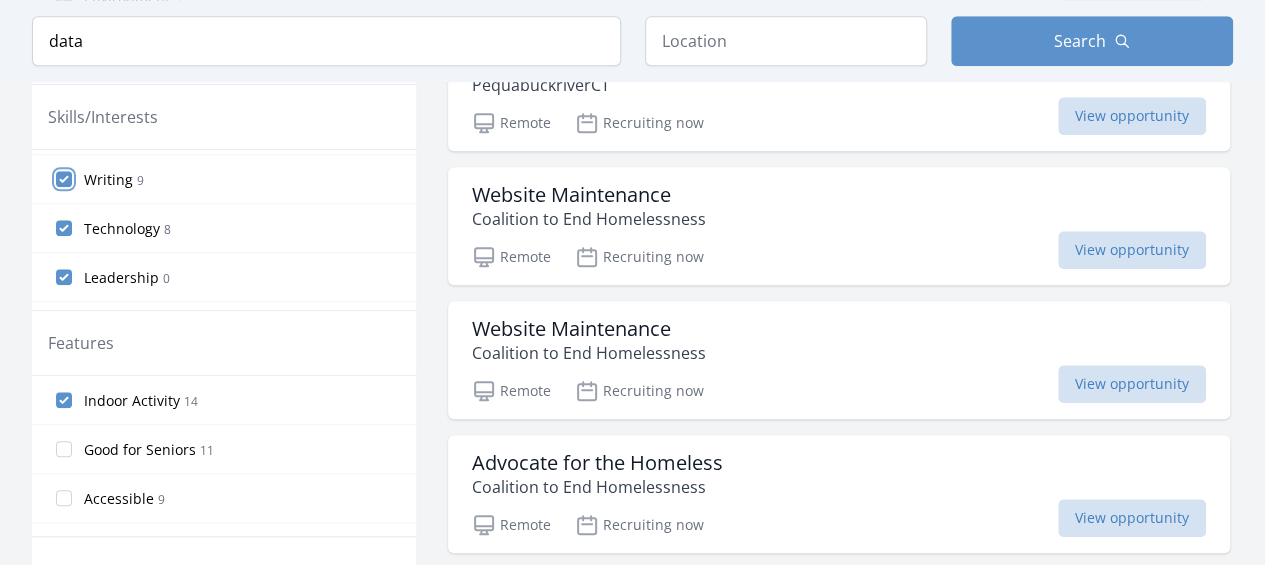 click on "Writing   9" at bounding box center [64, 179] 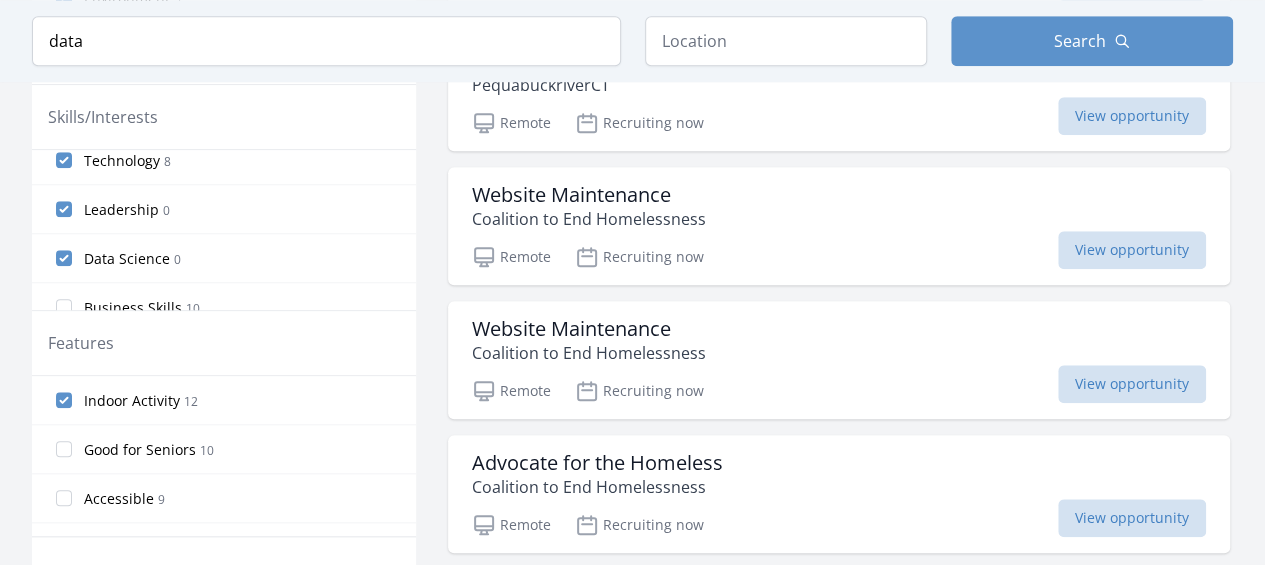 scroll, scrollTop: 64, scrollLeft: 0, axis: vertical 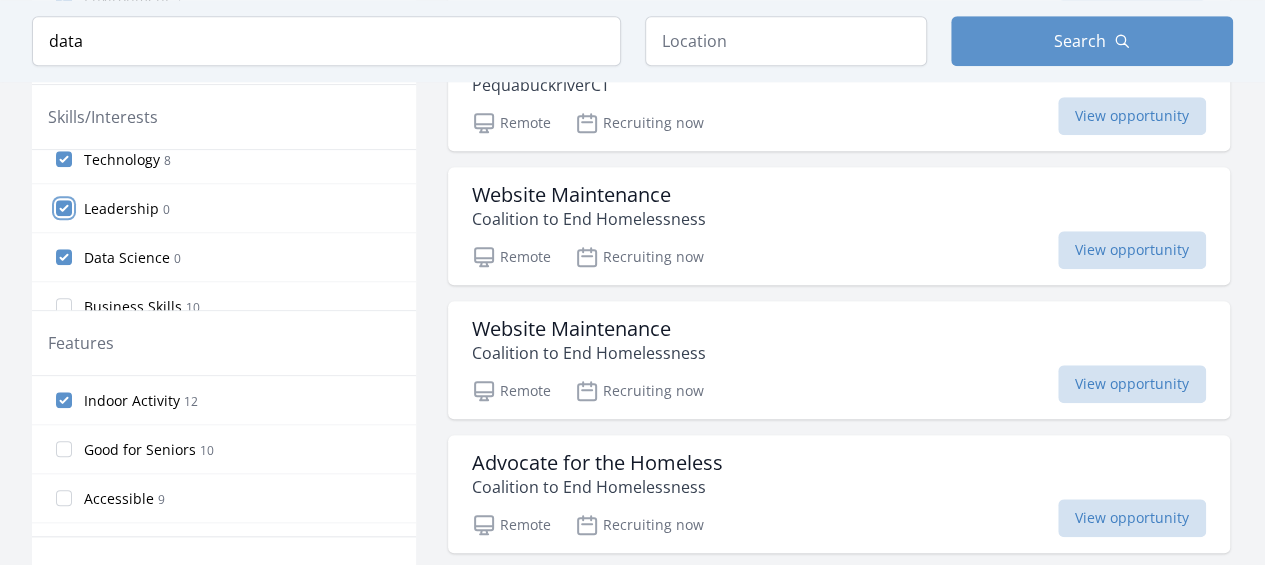 click on "Leadership   0" at bounding box center (64, 208) 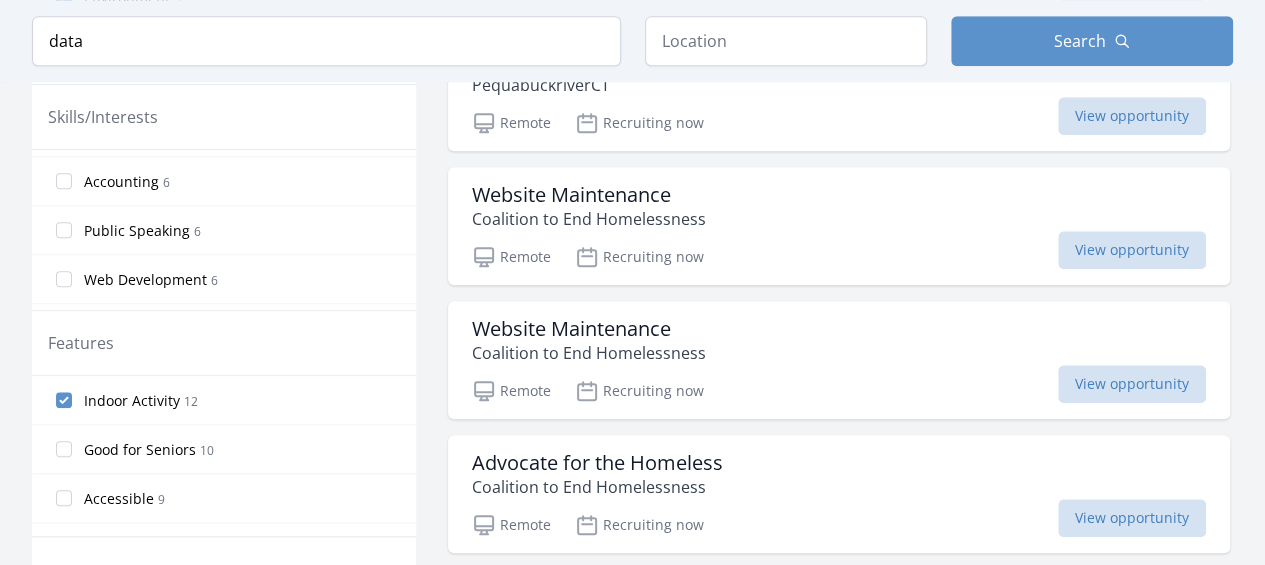 scroll, scrollTop: 764, scrollLeft: 0, axis: vertical 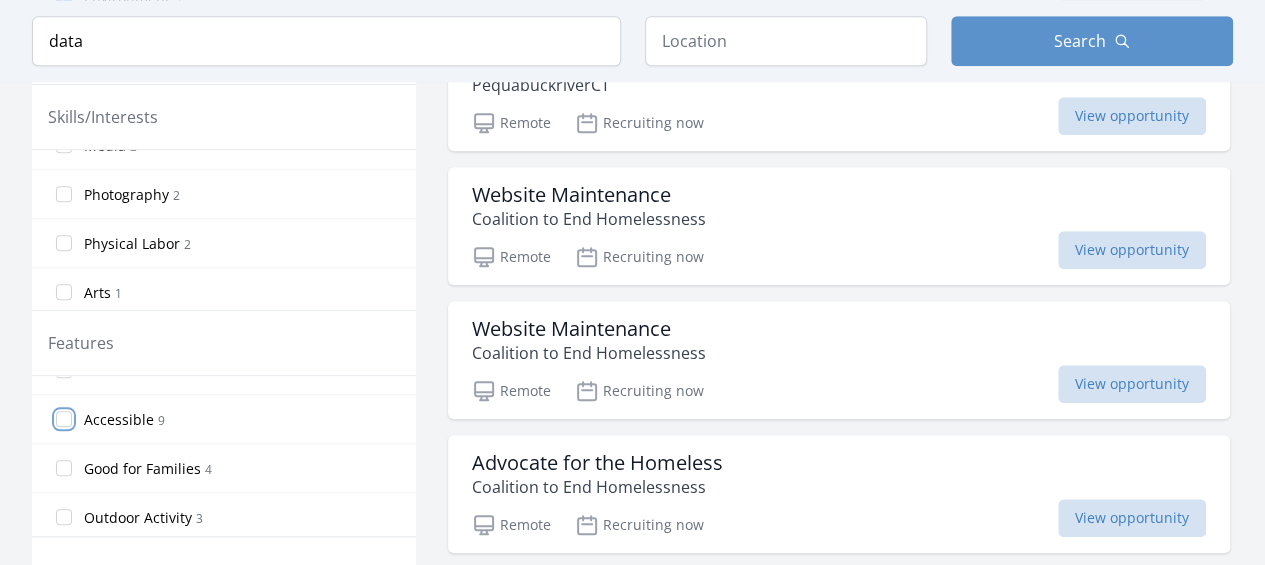 click on "Accessible   9" at bounding box center [64, 419] 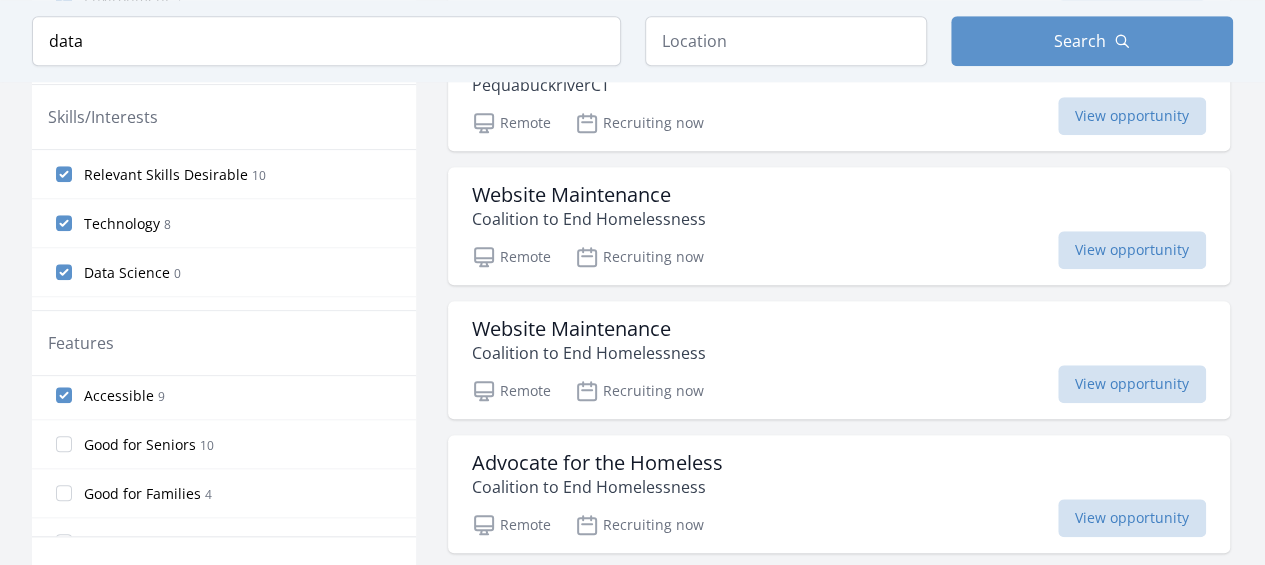 scroll, scrollTop: 53, scrollLeft: 0, axis: vertical 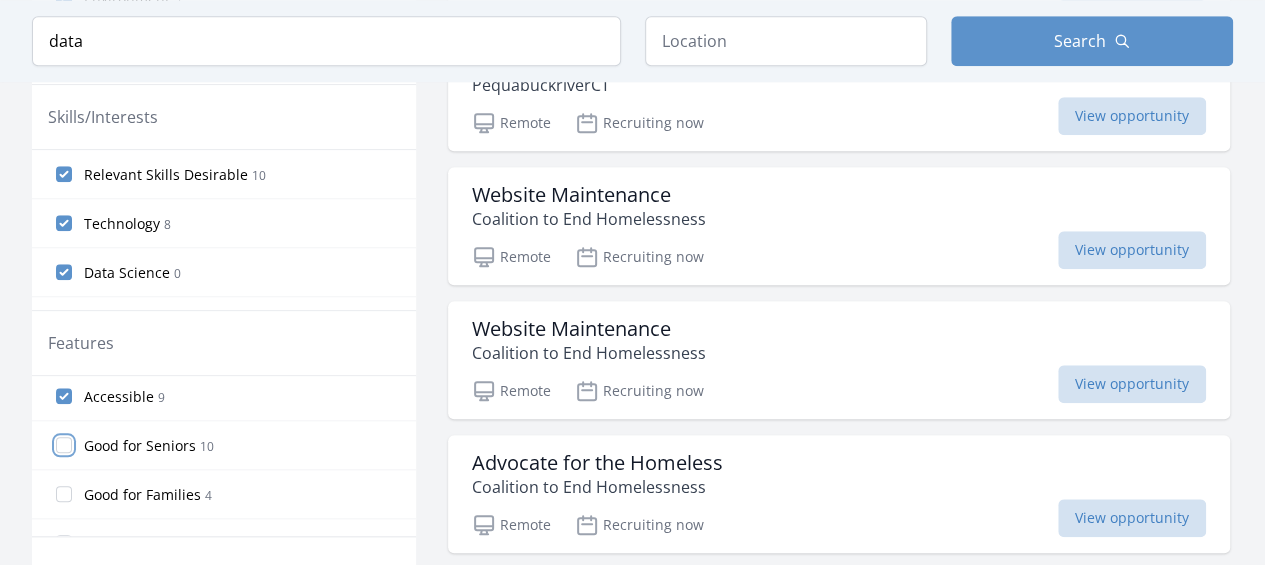 click on "Good for Seniors   10" at bounding box center (64, 445) 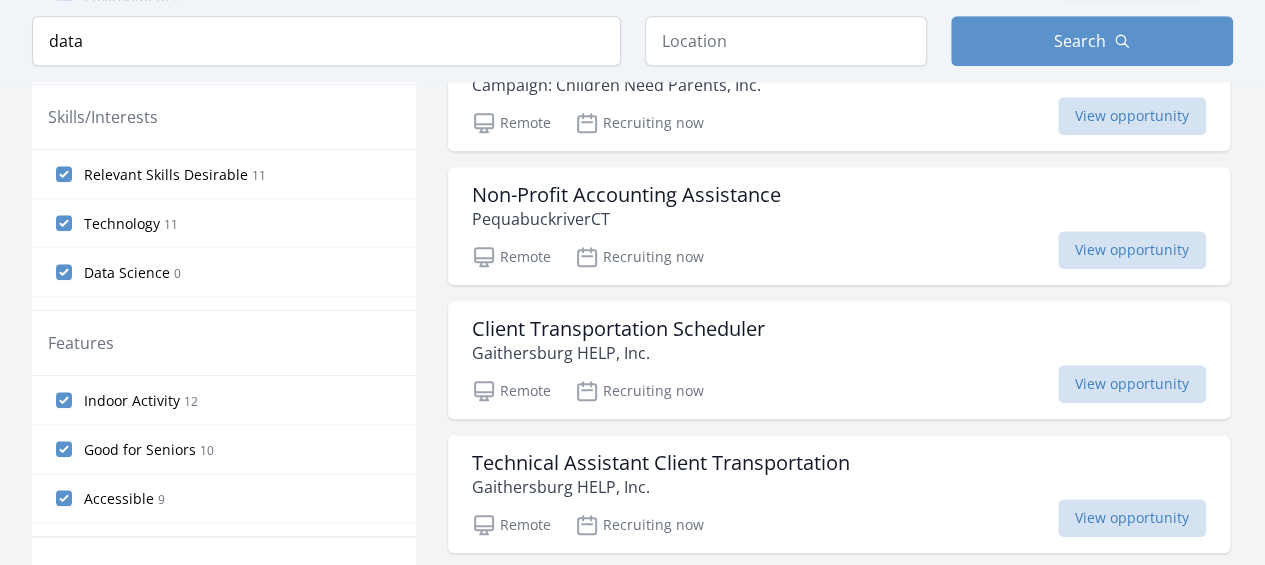 click on "Accessible   9" at bounding box center (64, 498) 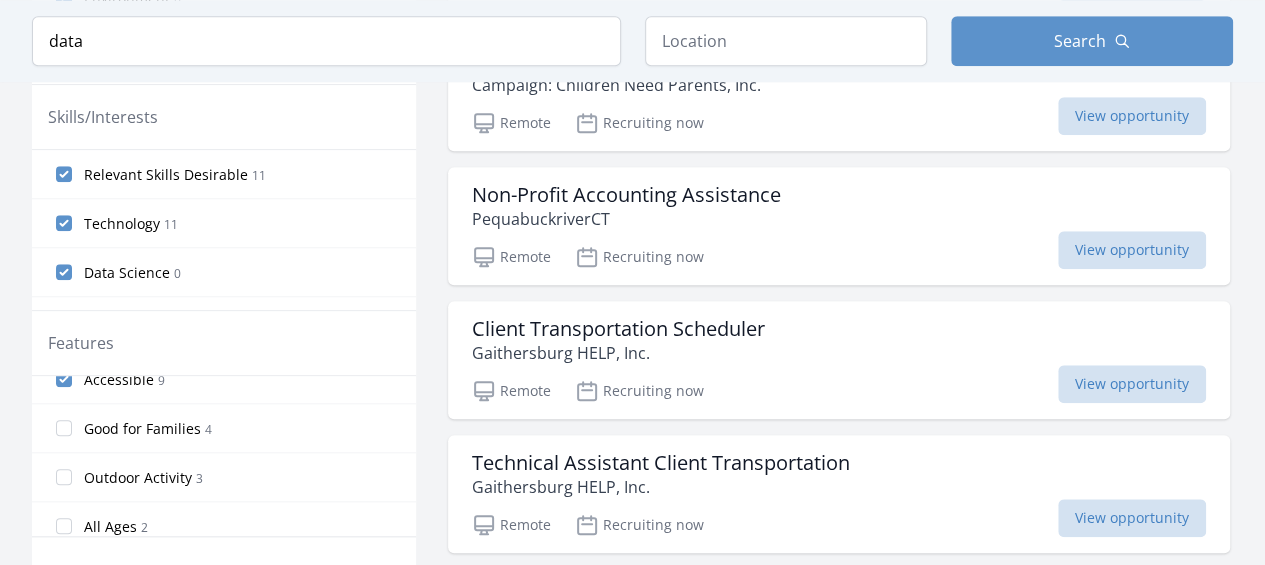 scroll, scrollTop: 0, scrollLeft: 0, axis: both 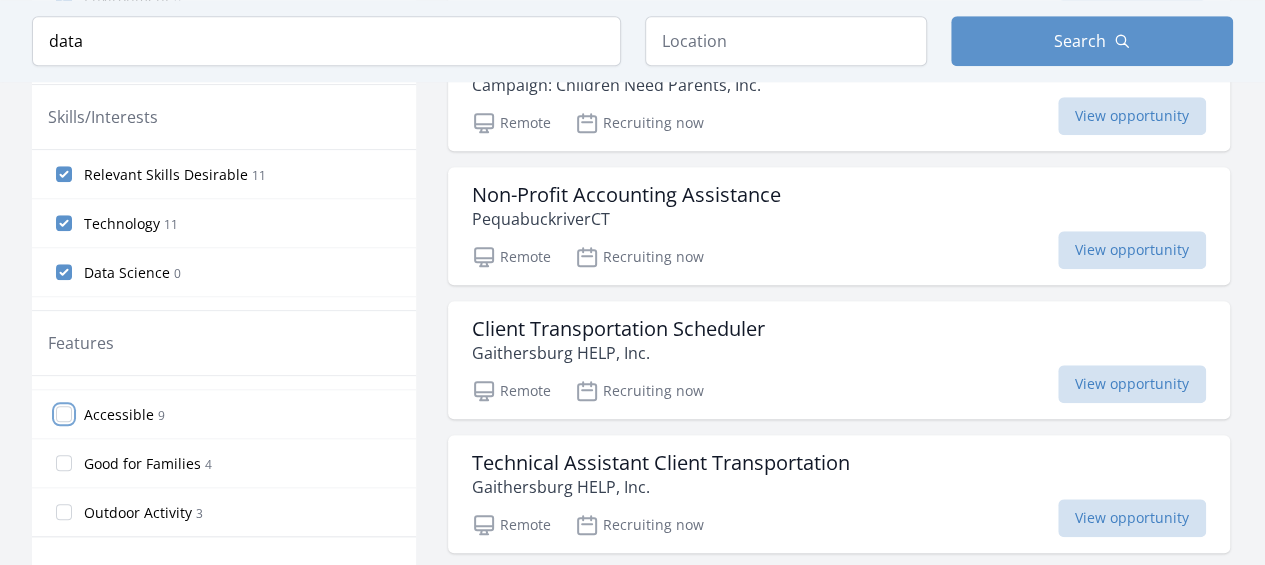 click on "Accessible   9" at bounding box center (64, 414) 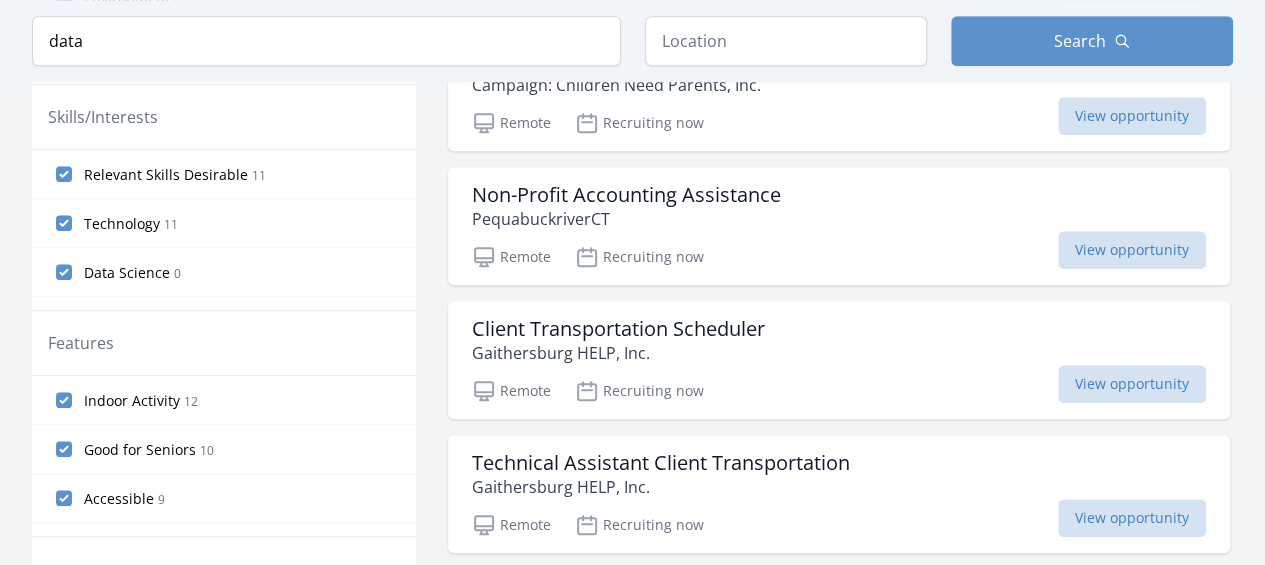 scroll, scrollTop: 169, scrollLeft: 0, axis: vertical 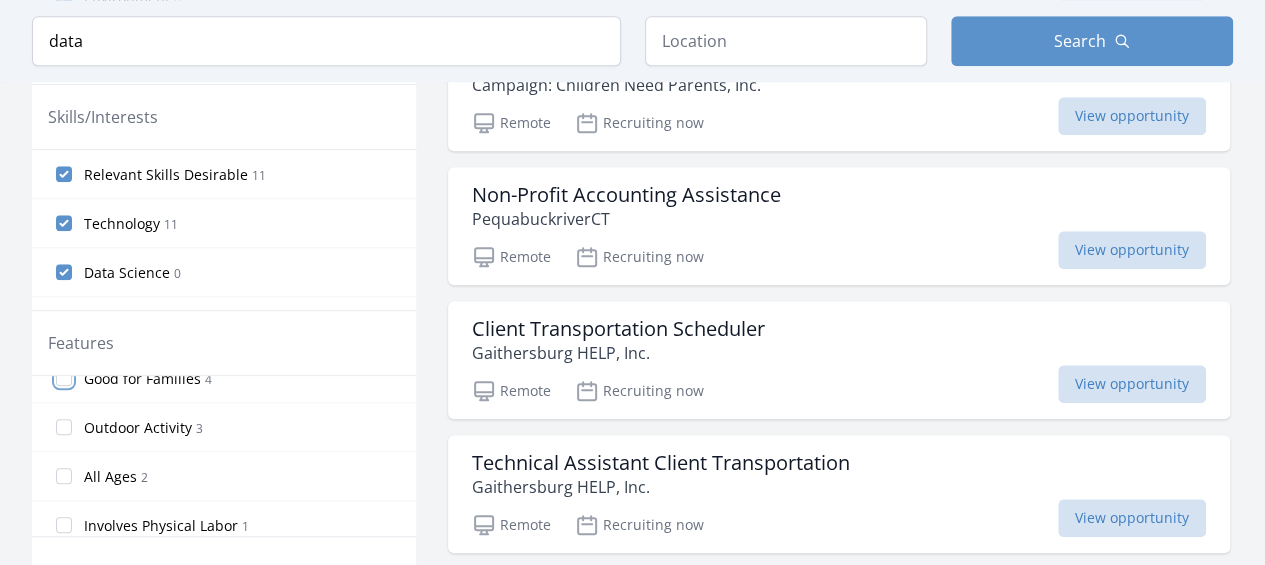 click on "Good for Families   4" at bounding box center [64, 378] 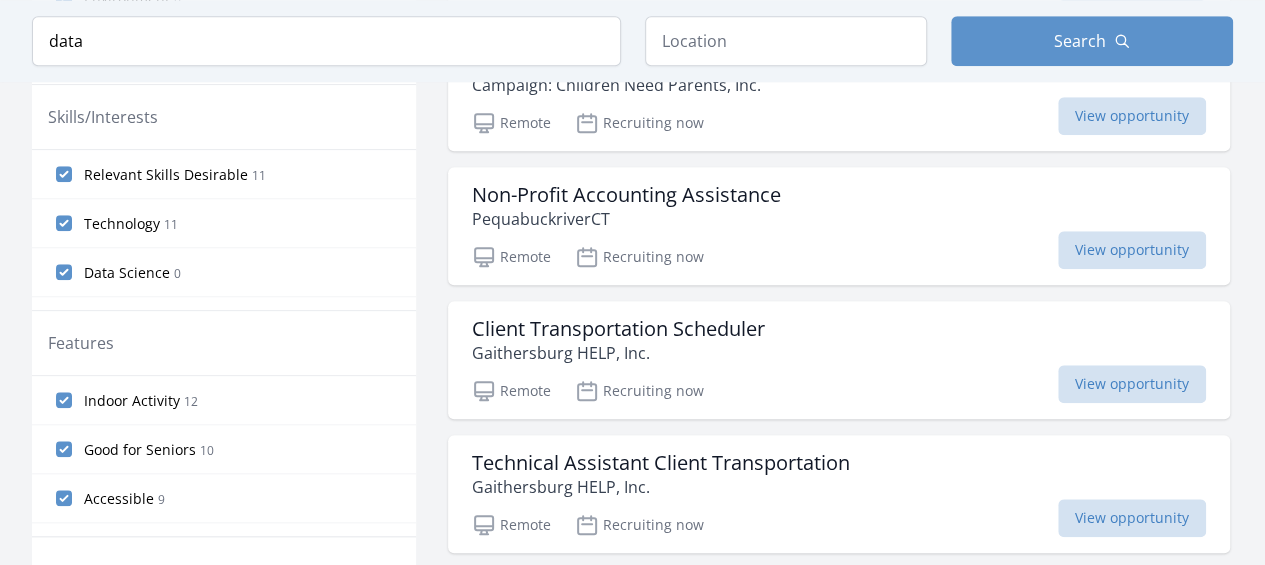 scroll, scrollTop: 180, scrollLeft: 0, axis: vertical 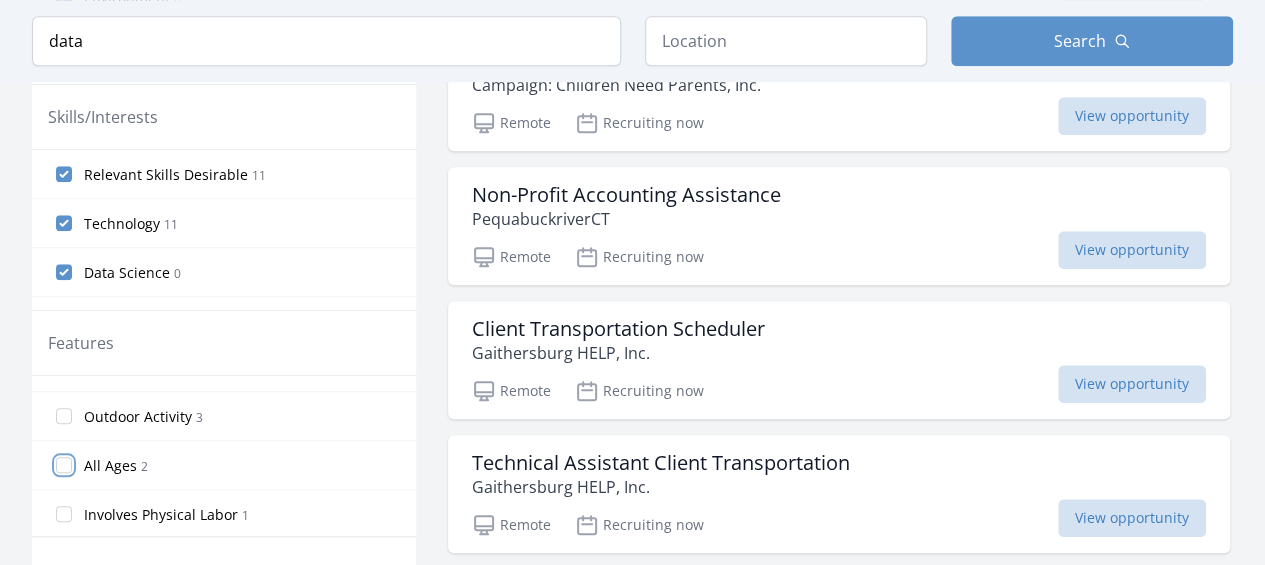 click on "All Ages   2" at bounding box center (64, 465) 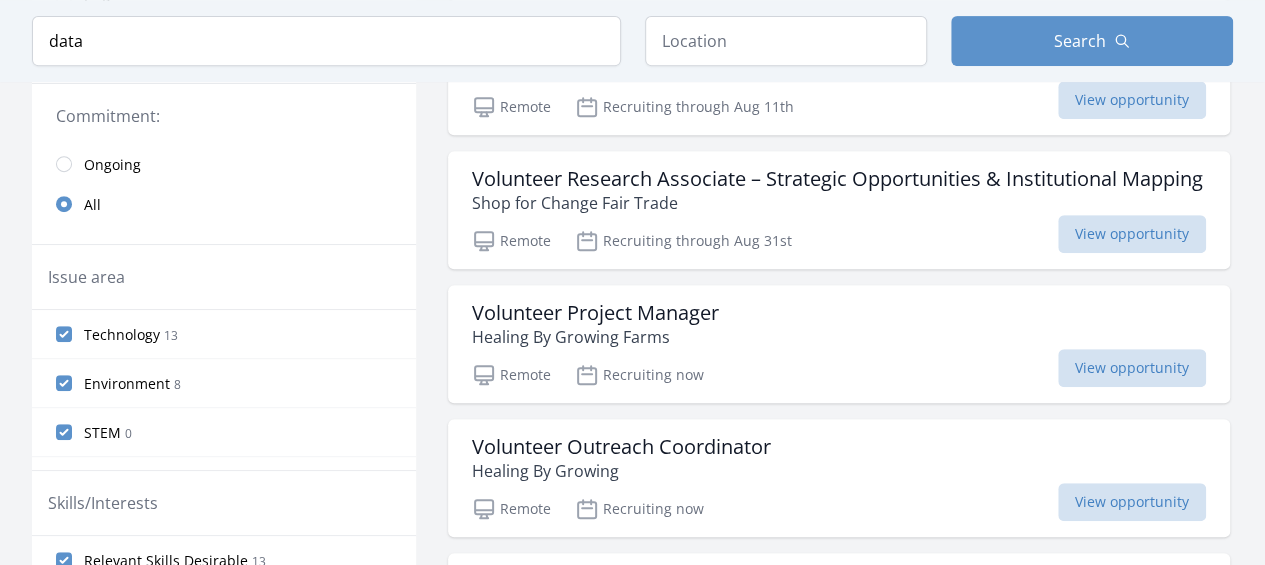 scroll, scrollTop: 312, scrollLeft: 0, axis: vertical 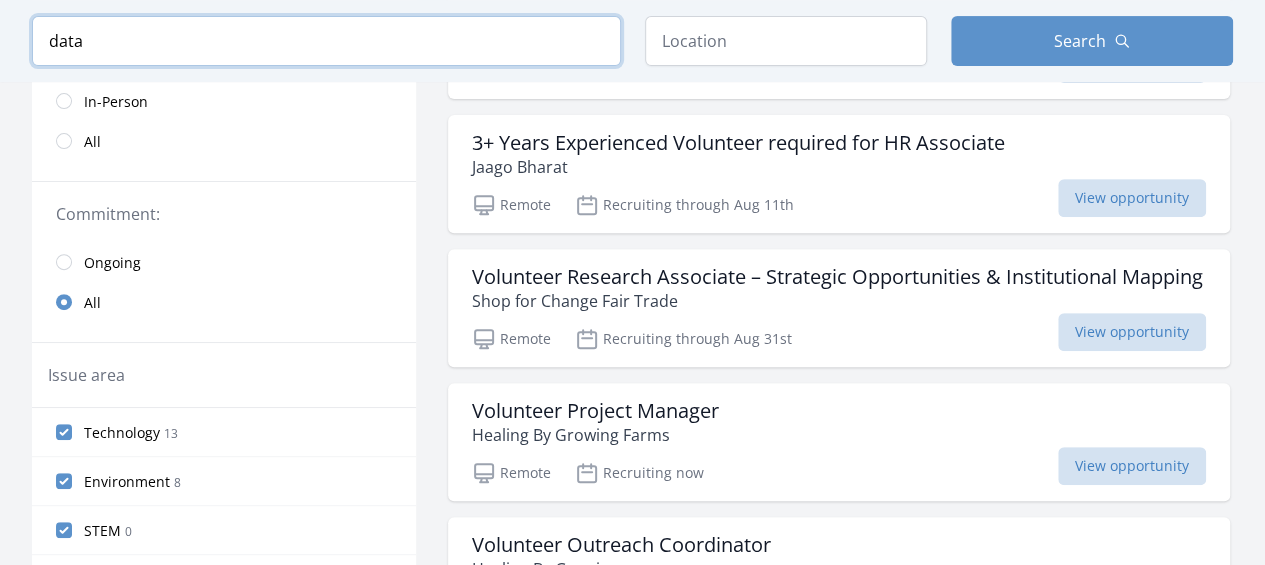 click on "data" at bounding box center [326, 41] 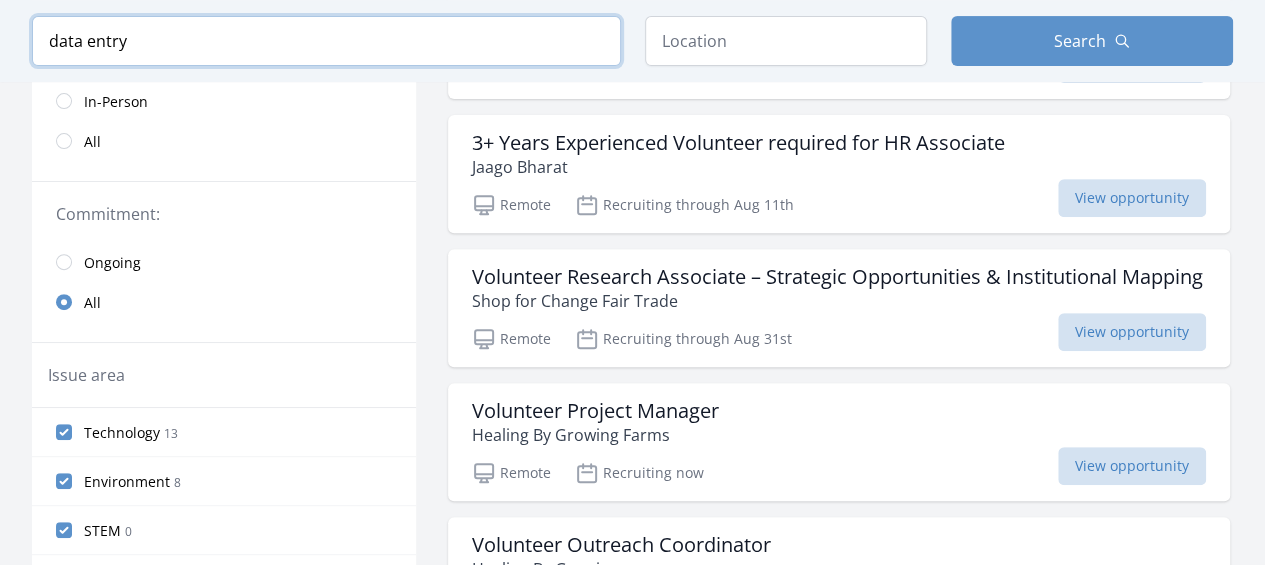 click at bounding box center (0, 0) 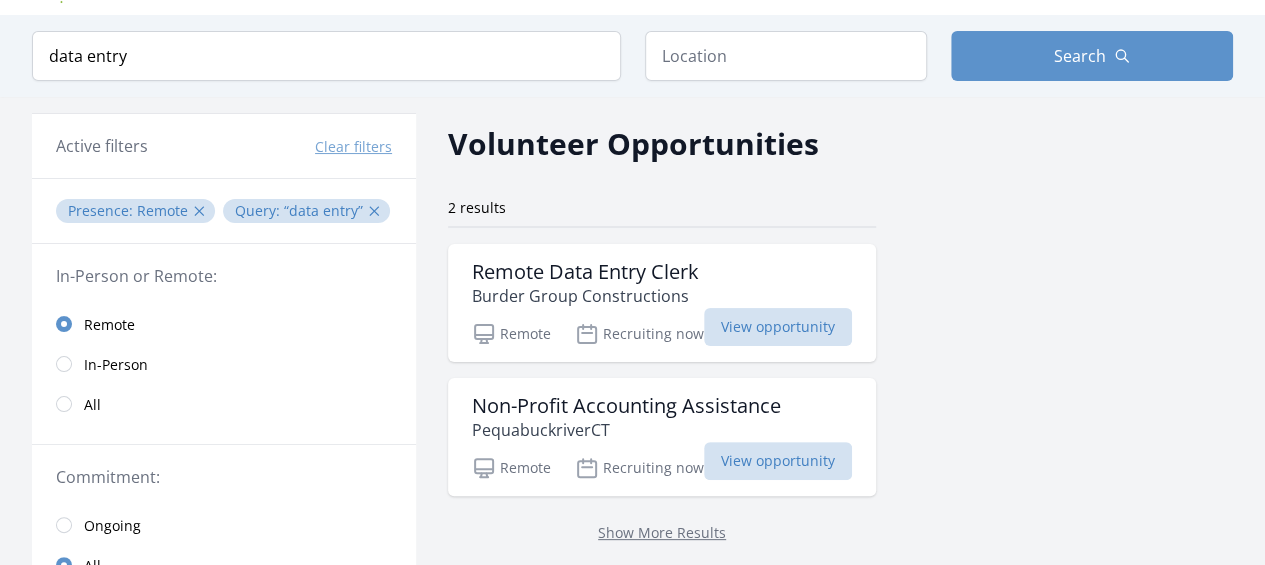 scroll, scrollTop: 50, scrollLeft: 0, axis: vertical 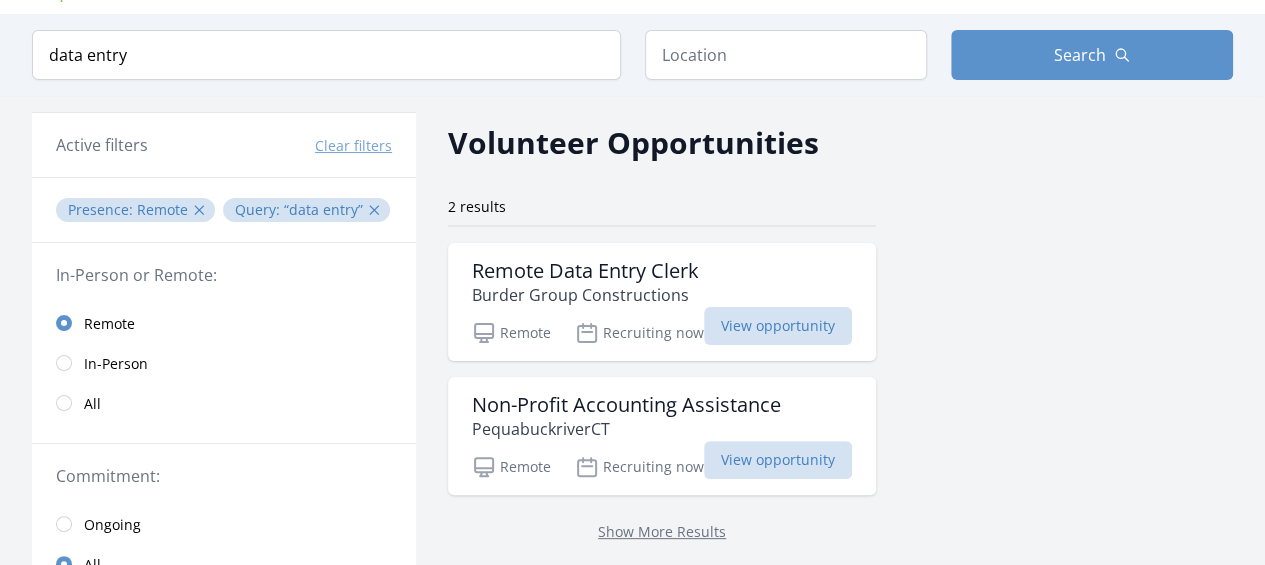 click on "Show More Results" at bounding box center (662, 531) 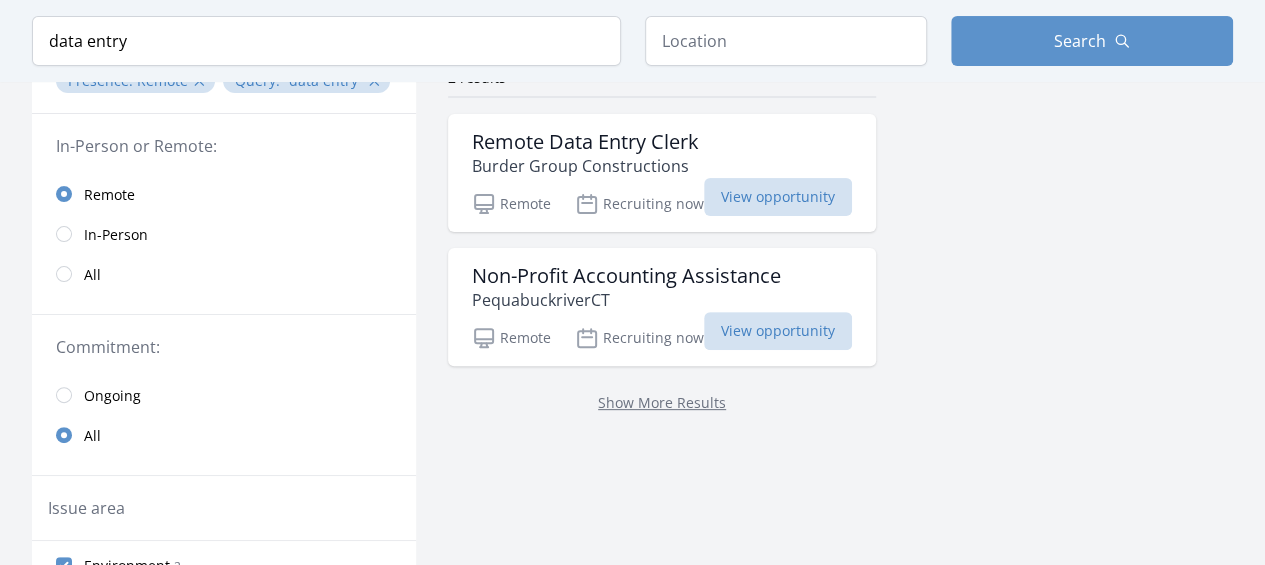 scroll, scrollTop: 186, scrollLeft: 0, axis: vertical 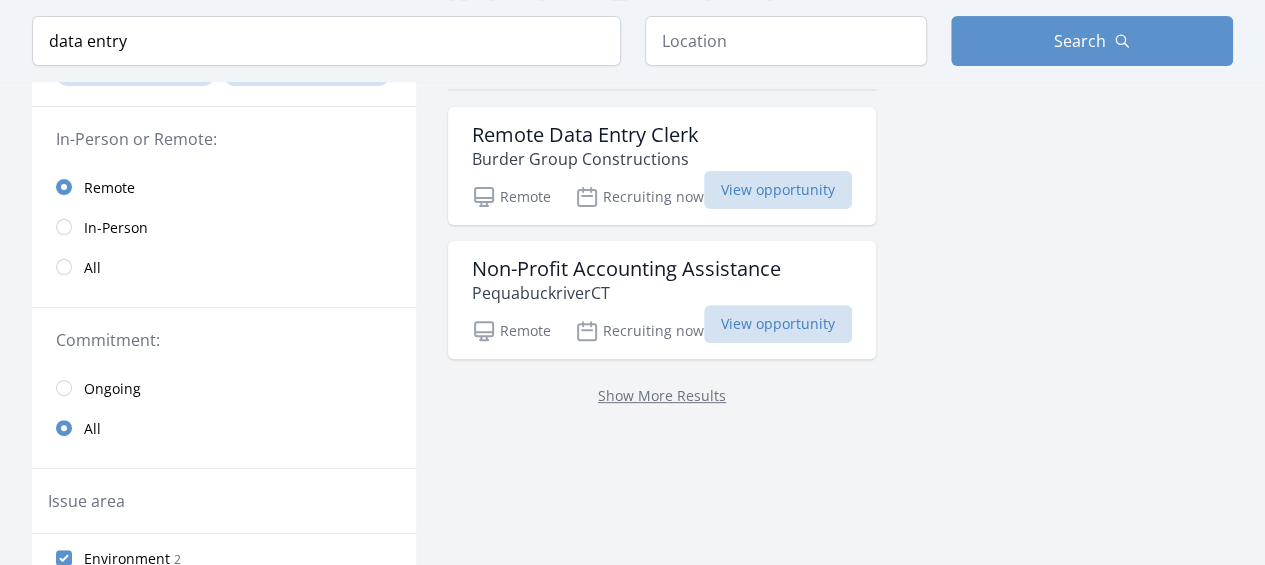 click on "Show More Results" at bounding box center [662, 395] 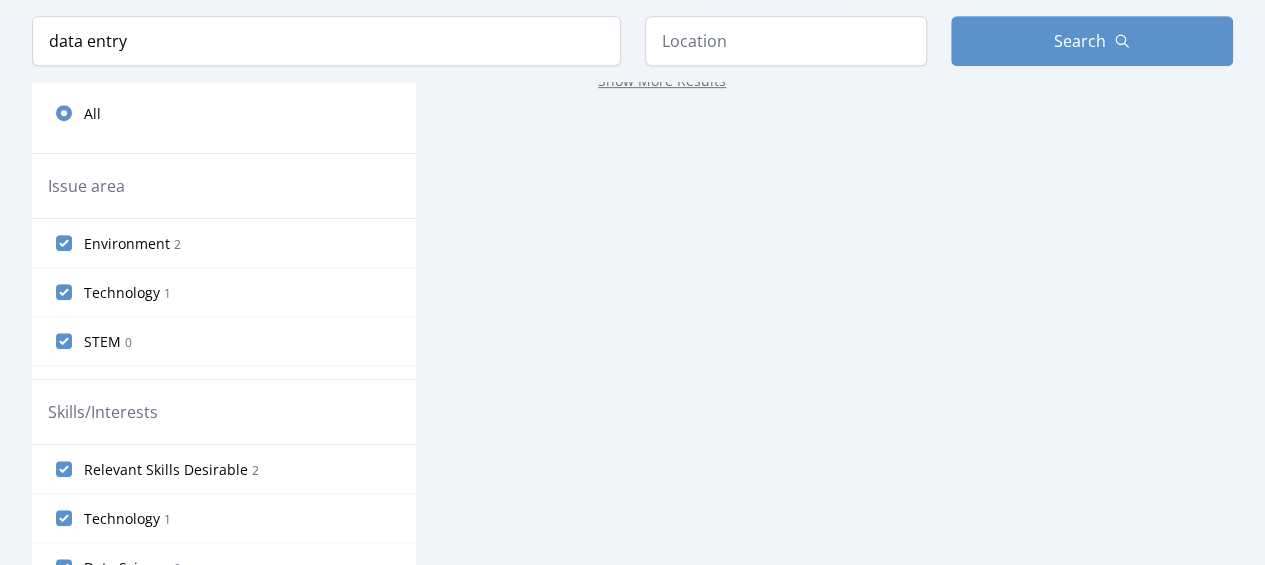 scroll, scrollTop: 503, scrollLeft: 0, axis: vertical 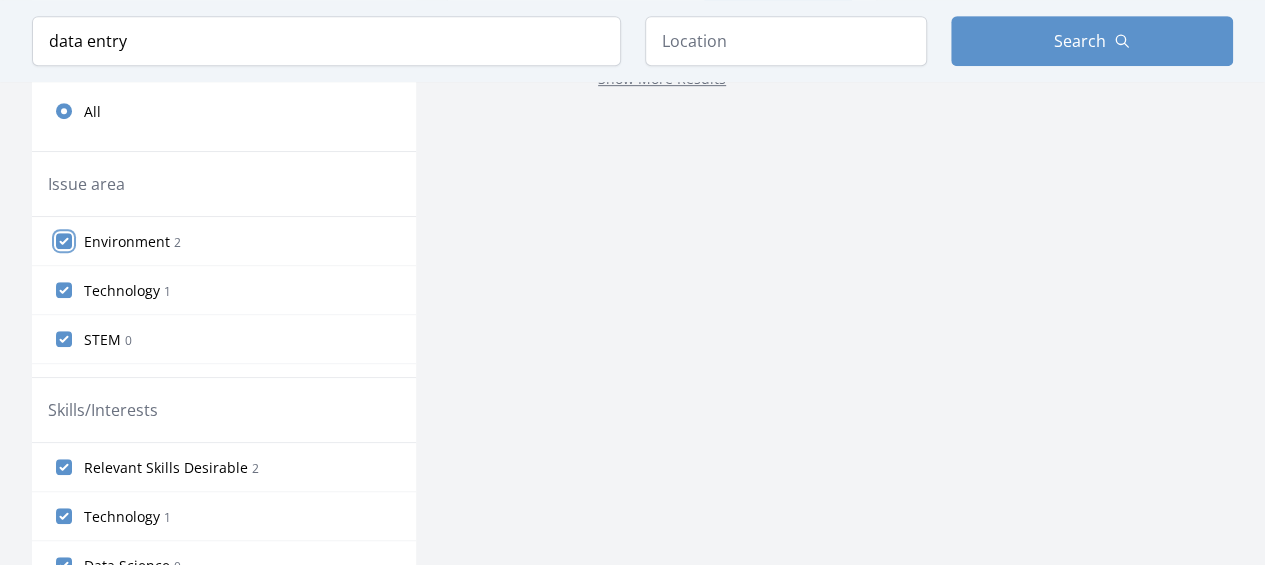 click on "Environment   2" at bounding box center (64, 241) 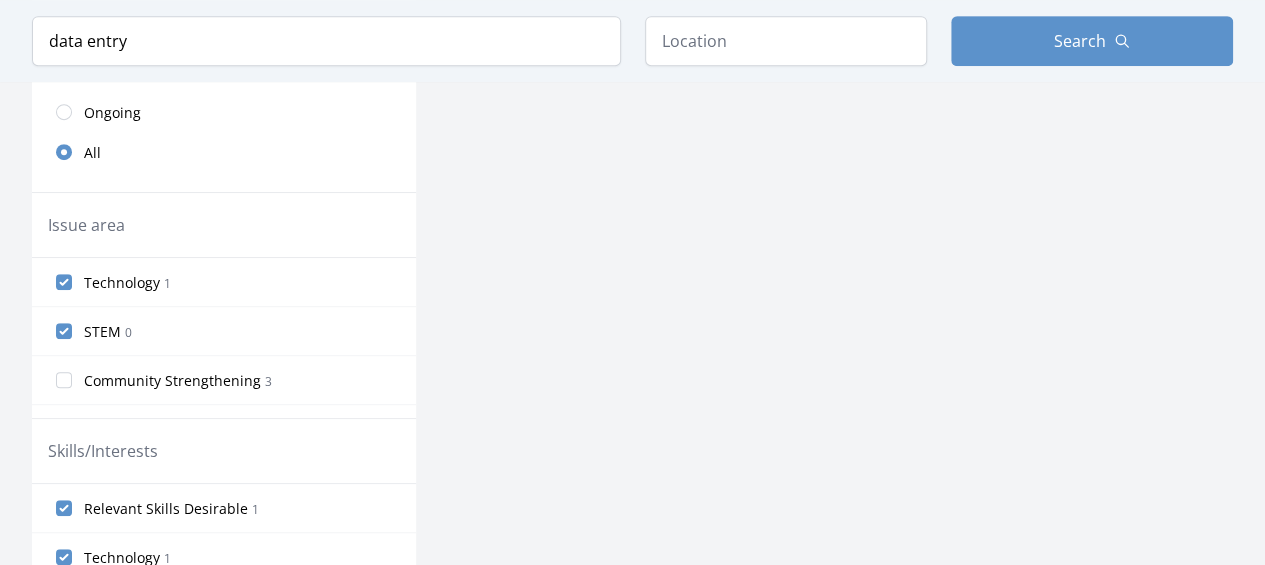 scroll, scrollTop: 0, scrollLeft: 0, axis: both 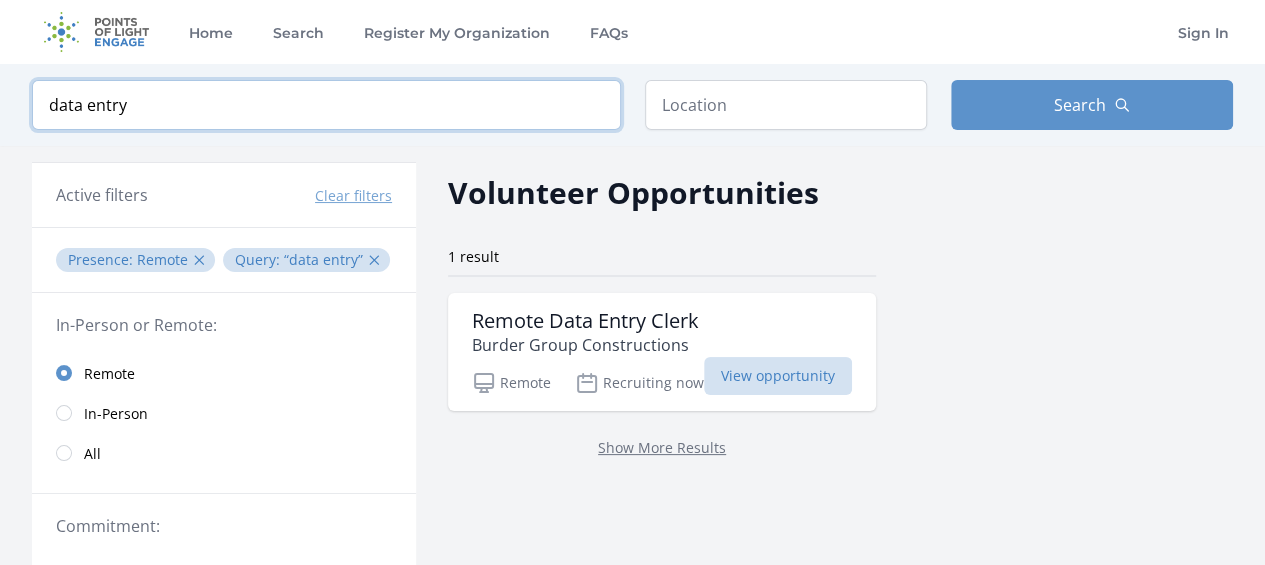 drag, startPoint x: 148, startPoint y: 111, endPoint x: 81, endPoint y: 110, distance: 67.00746 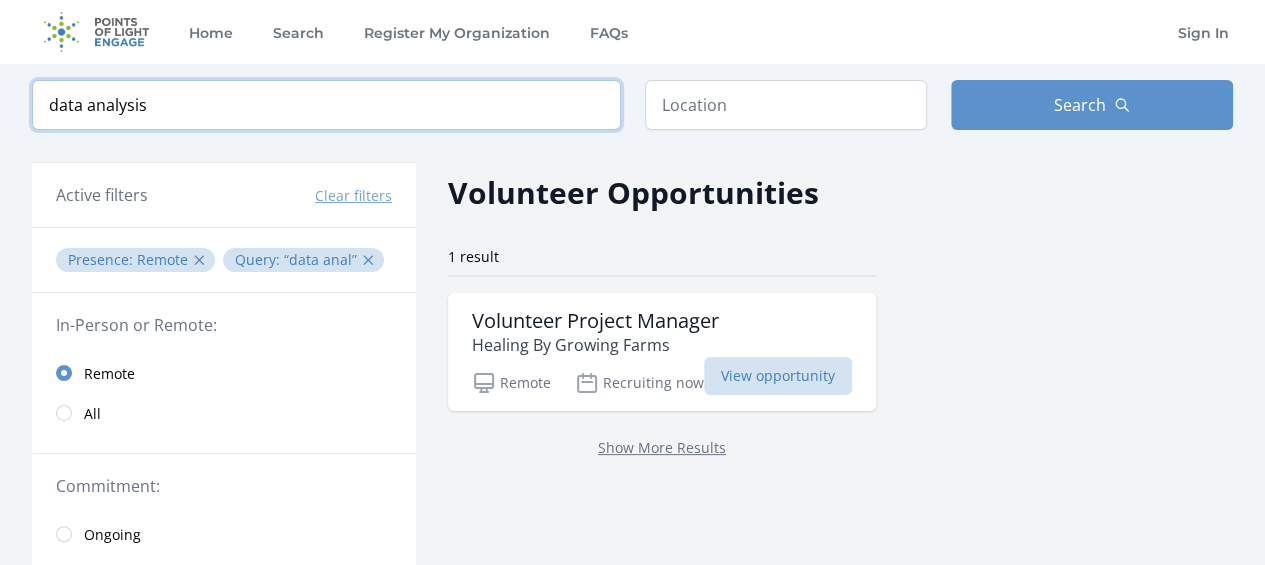 click at bounding box center [0, 0] 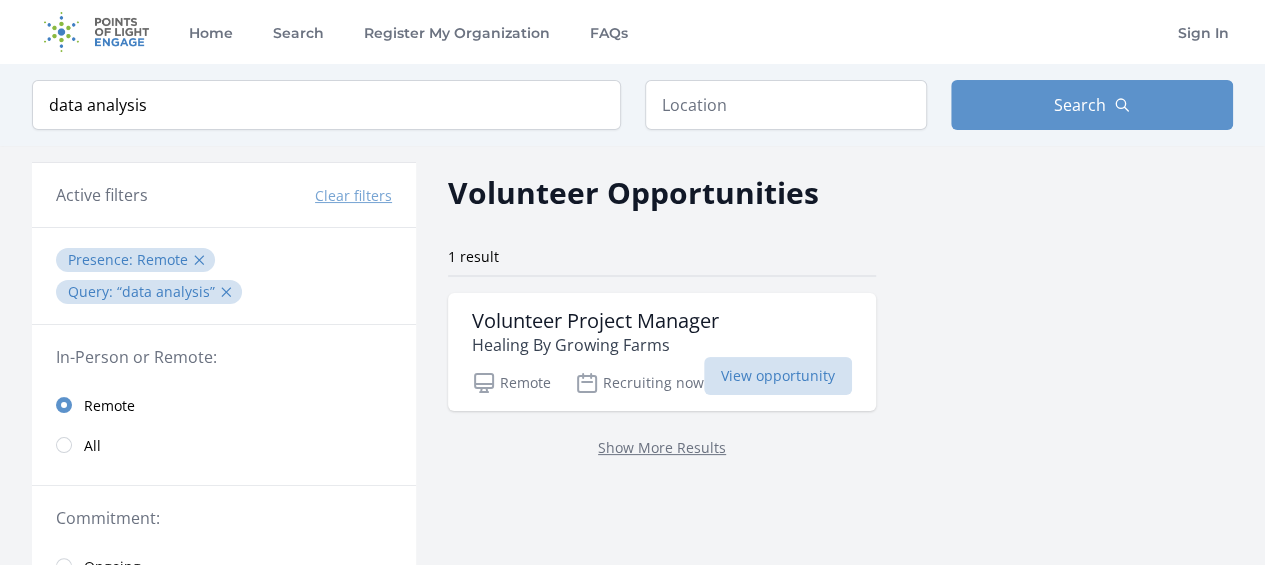 click on "Keyword
data analysis
Location
Search" at bounding box center [632, 105] 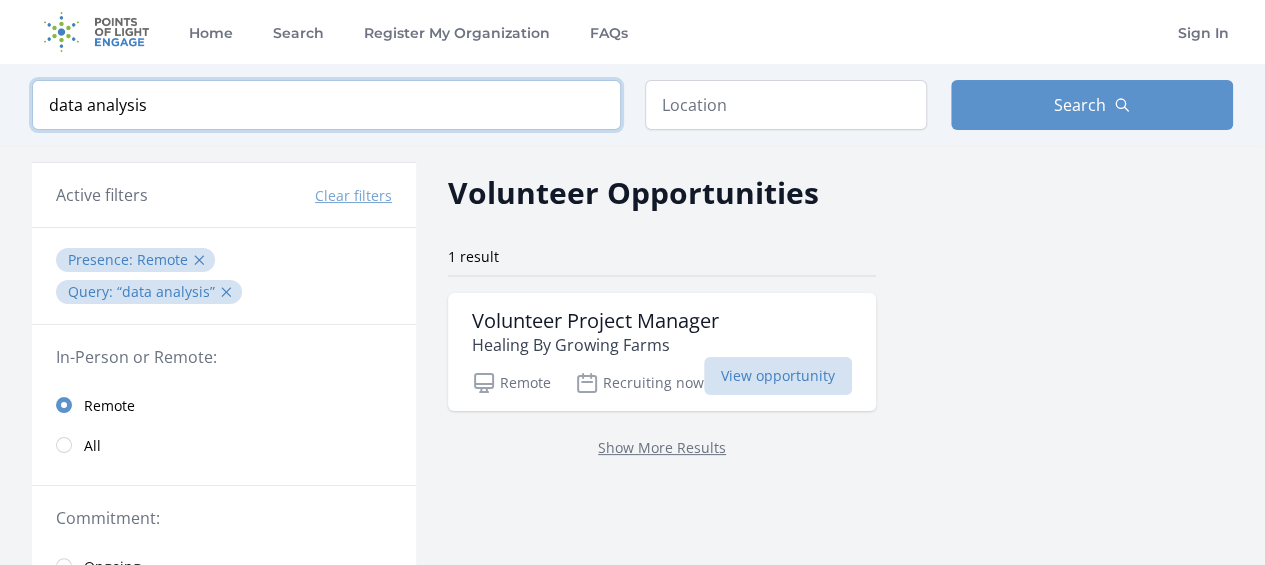 drag, startPoint x: 323, startPoint y: 71, endPoint x: 94, endPoint y: 111, distance: 232.46721 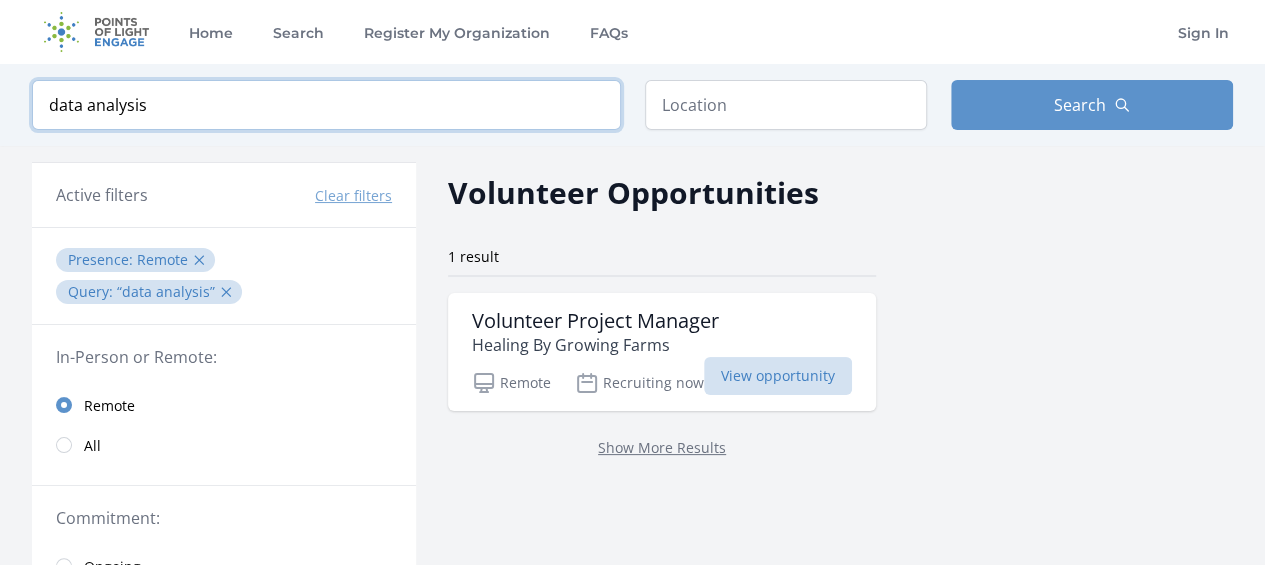 click on "Keyword
data analysis
Location
Search" at bounding box center (632, 105) 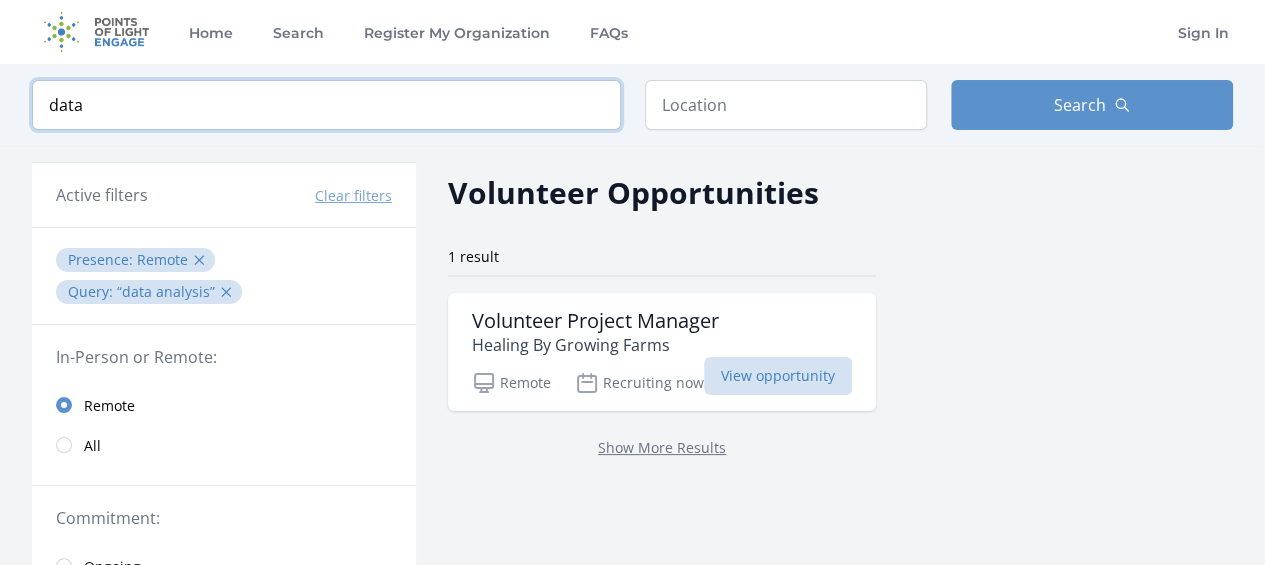 type on "data" 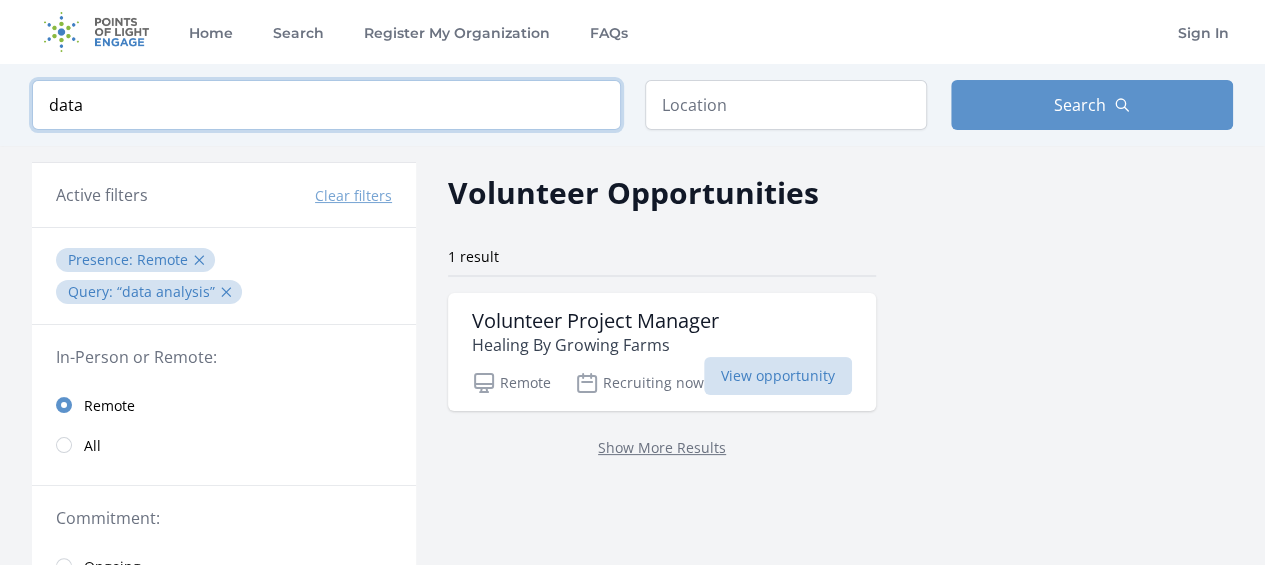 click at bounding box center (0, 0) 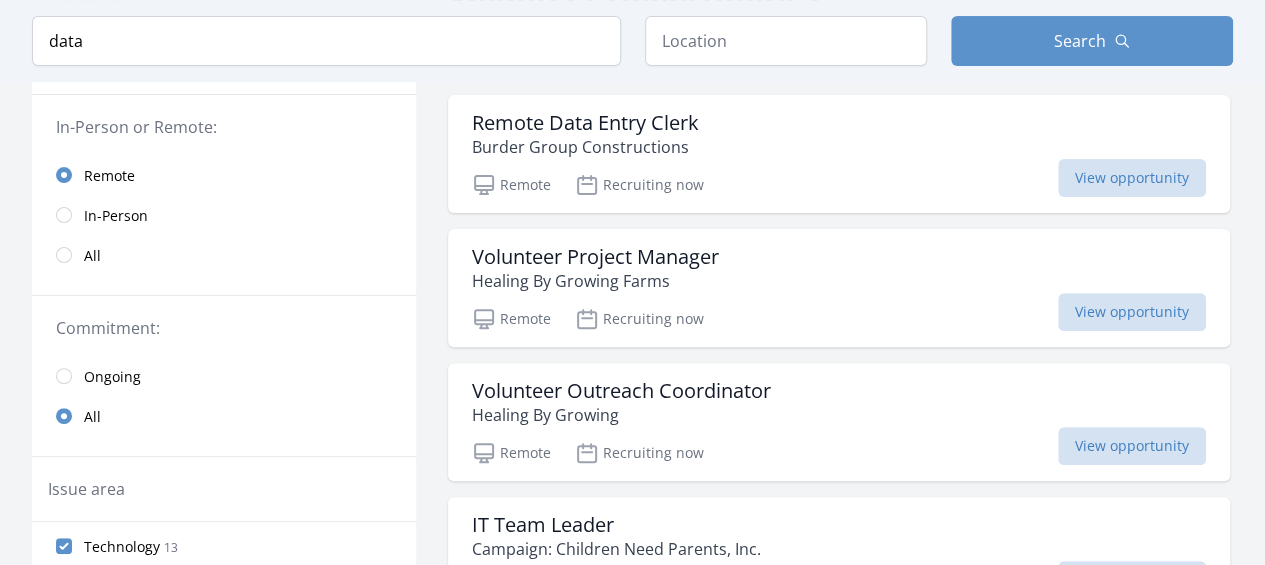 scroll, scrollTop: 247, scrollLeft: 0, axis: vertical 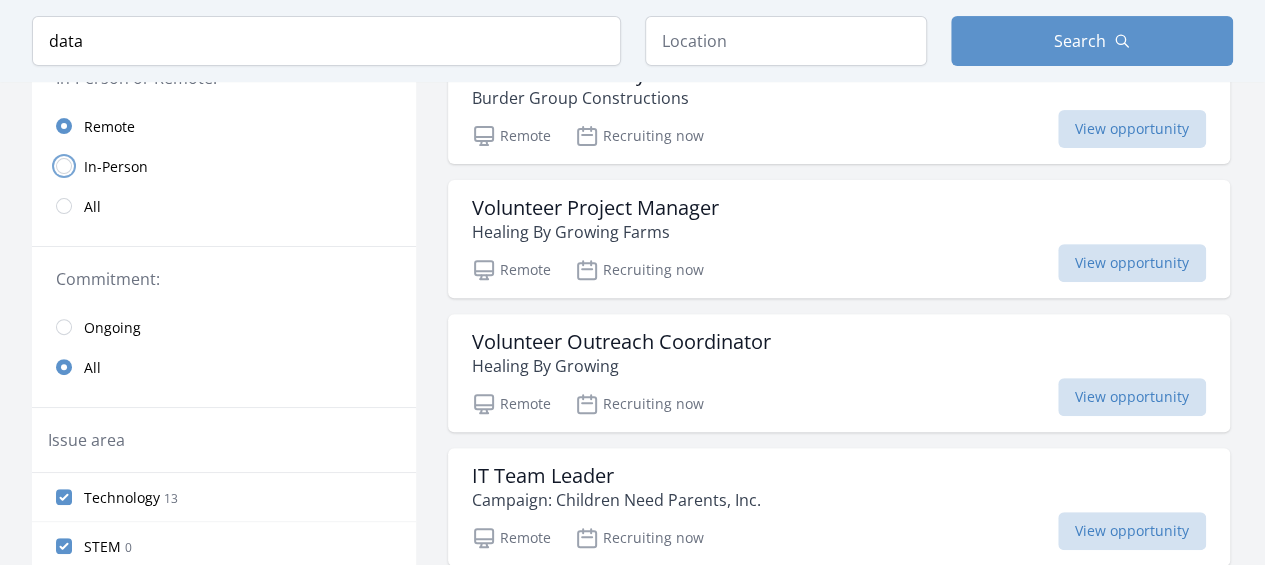 click at bounding box center (64, 166) 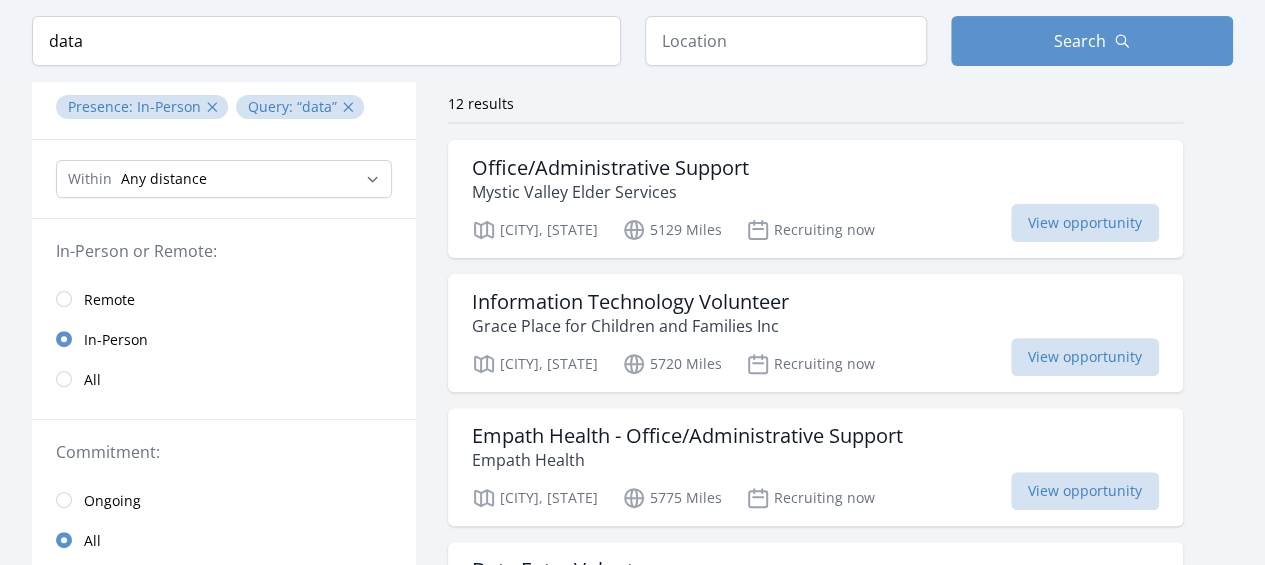 scroll, scrollTop: 0, scrollLeft: 0, axis: both 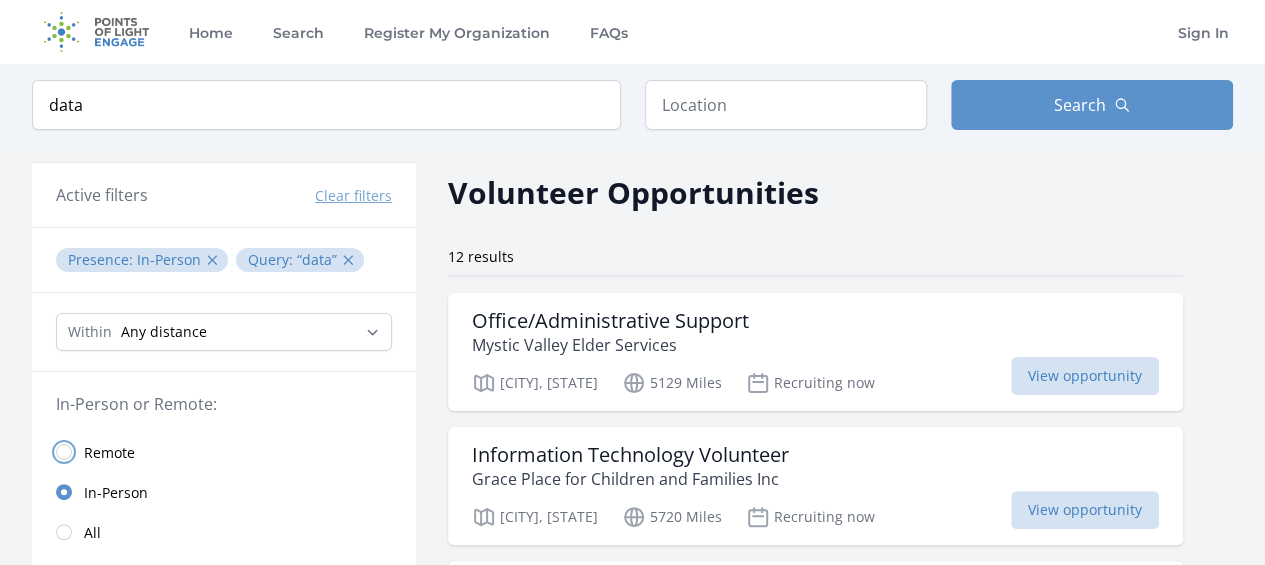 click at bounding box center (64, 452) 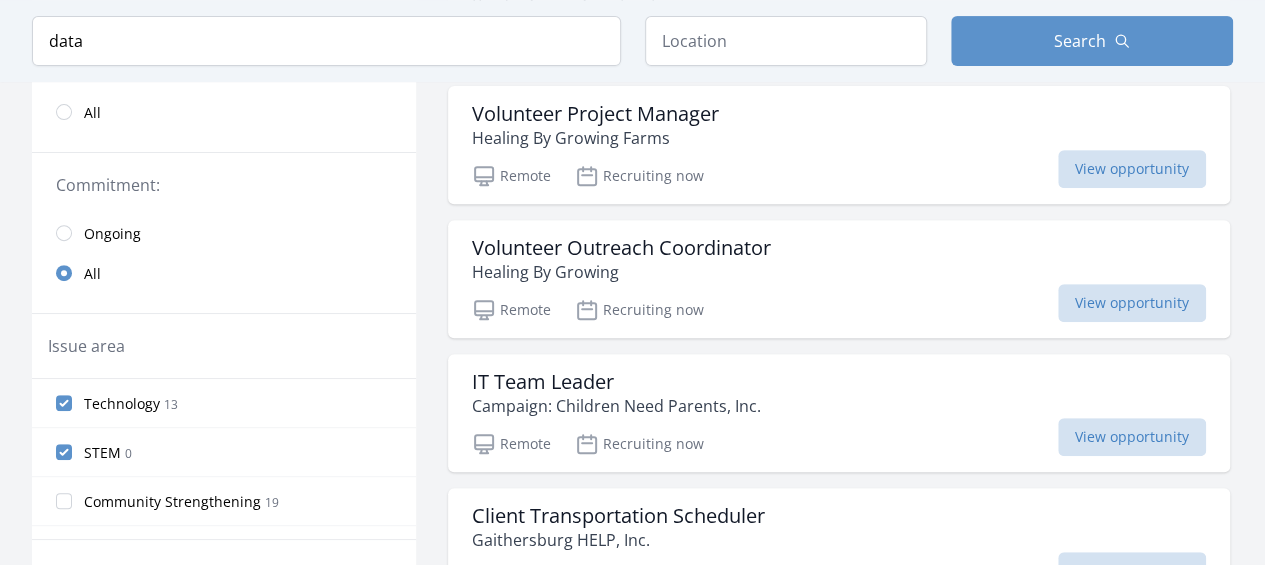 scroll, scrollTop: 337, scrollLeft: 0, axis: vertical 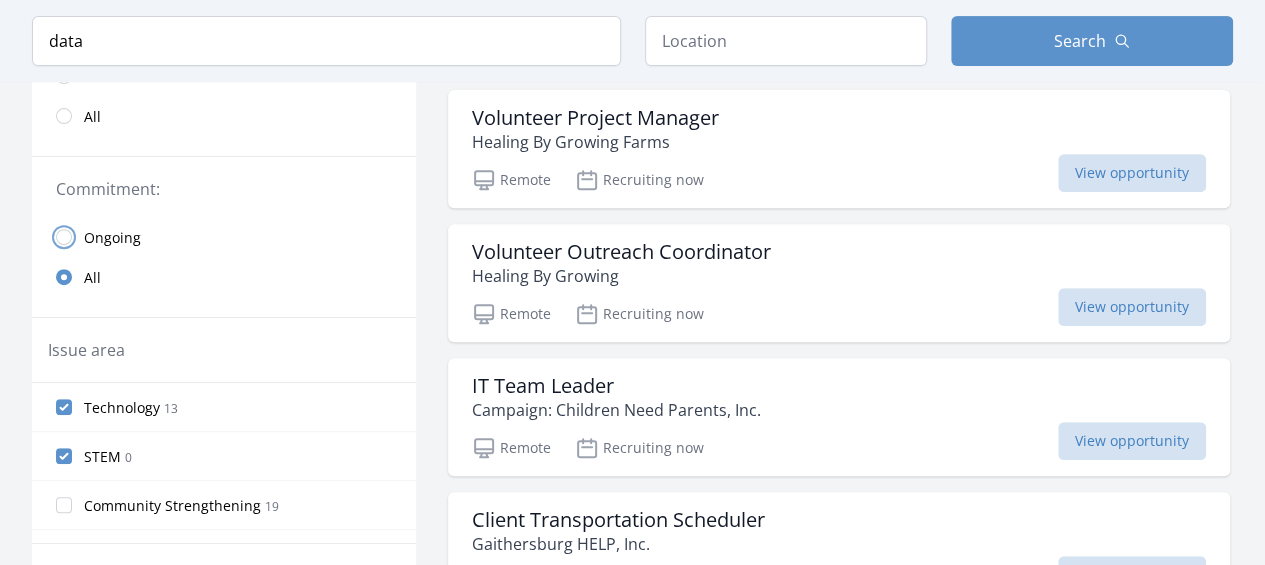 click at bounding box center [64, 237] 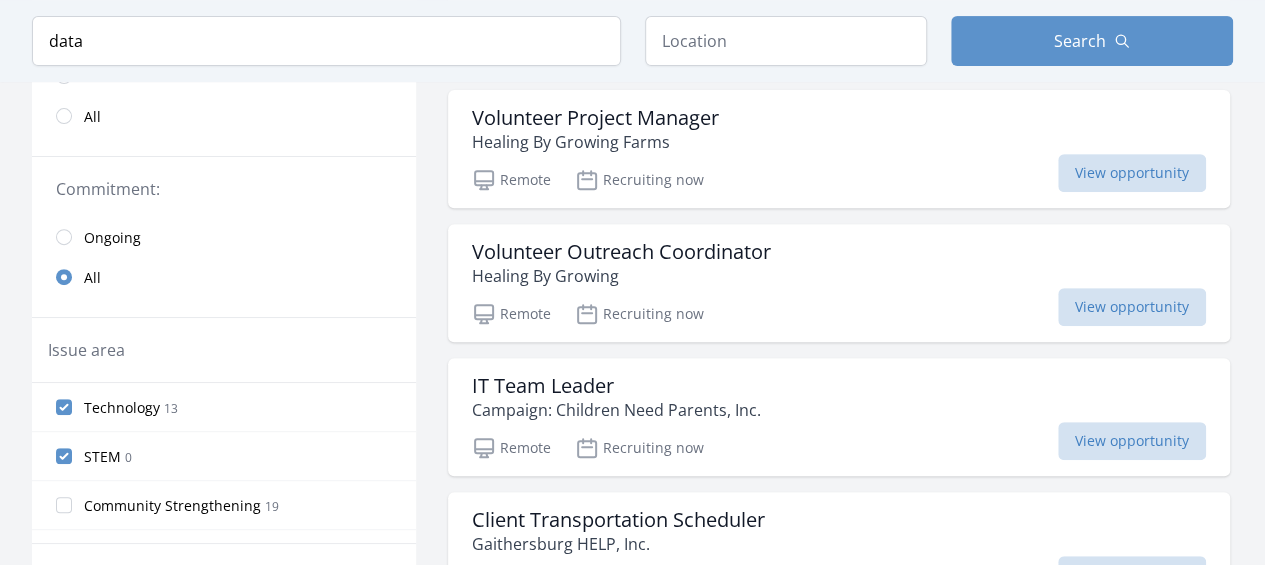 scroll, scrollTop: 369, scrollLeft: 0, axis: vertical 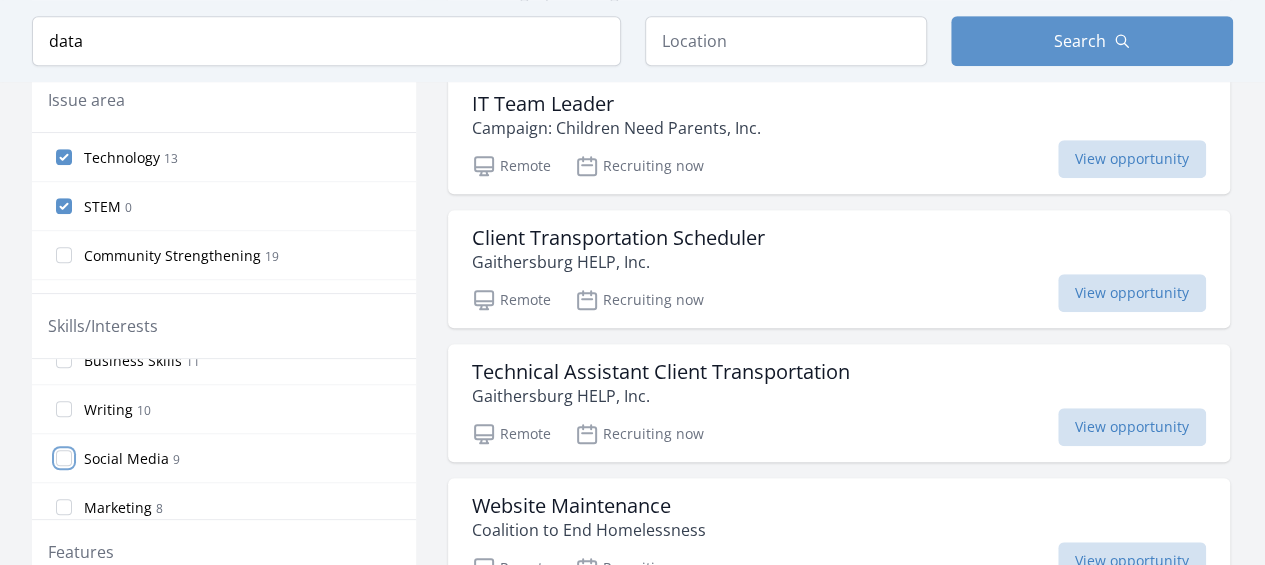 click on "Social Media   9" at bounding box center (64, 458) 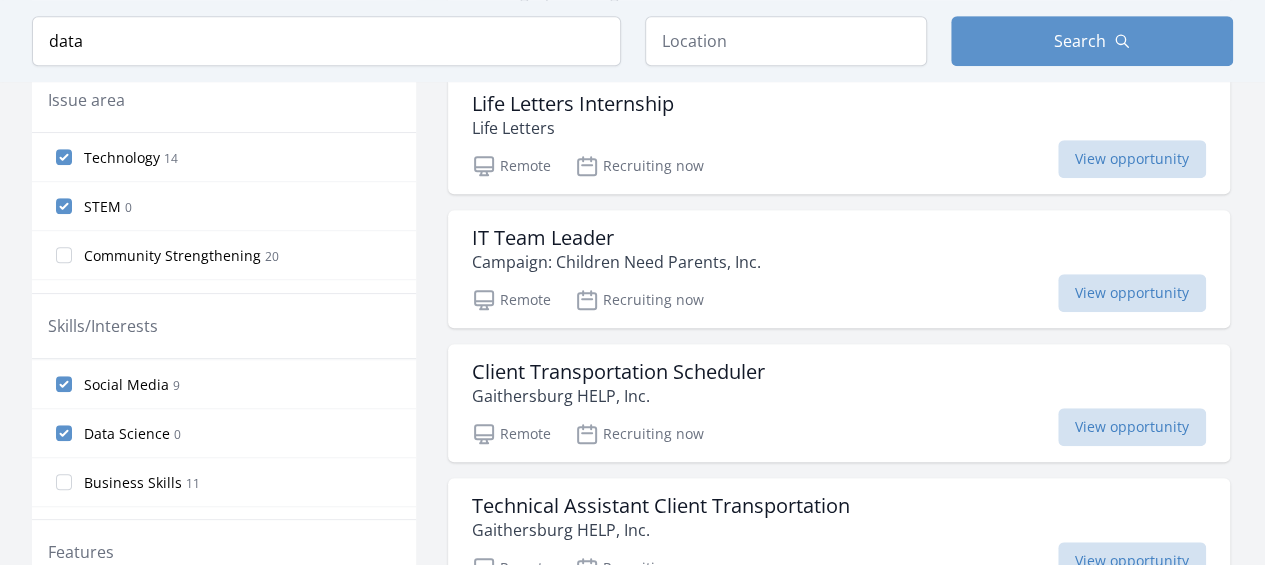 scroll, scrollTop: 96, scrollLeft: 0, axis: vertical 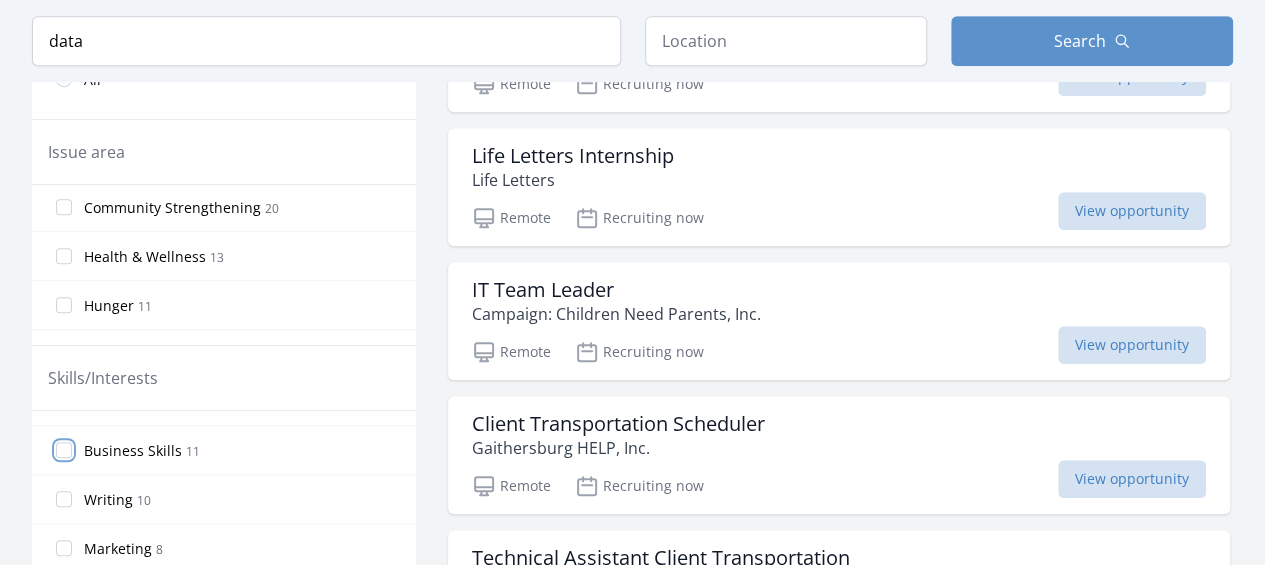 click on "Business Skills   11" at bounding box center [64, 450] 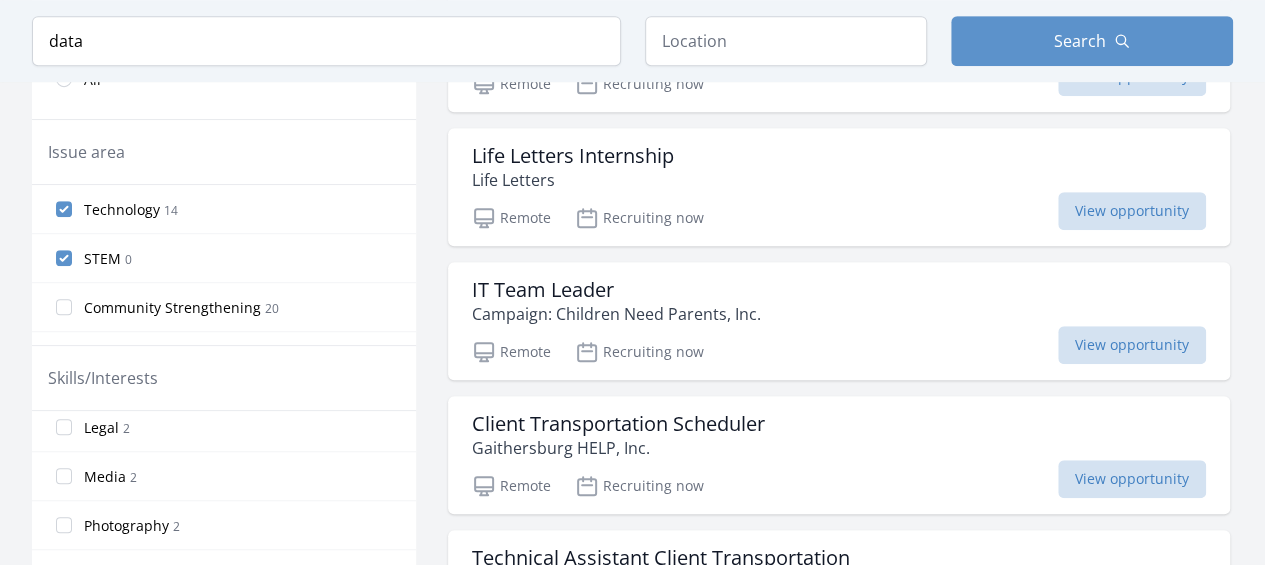 scroll, scrollTop: 764, scrollLeft: 0, axis: vertical 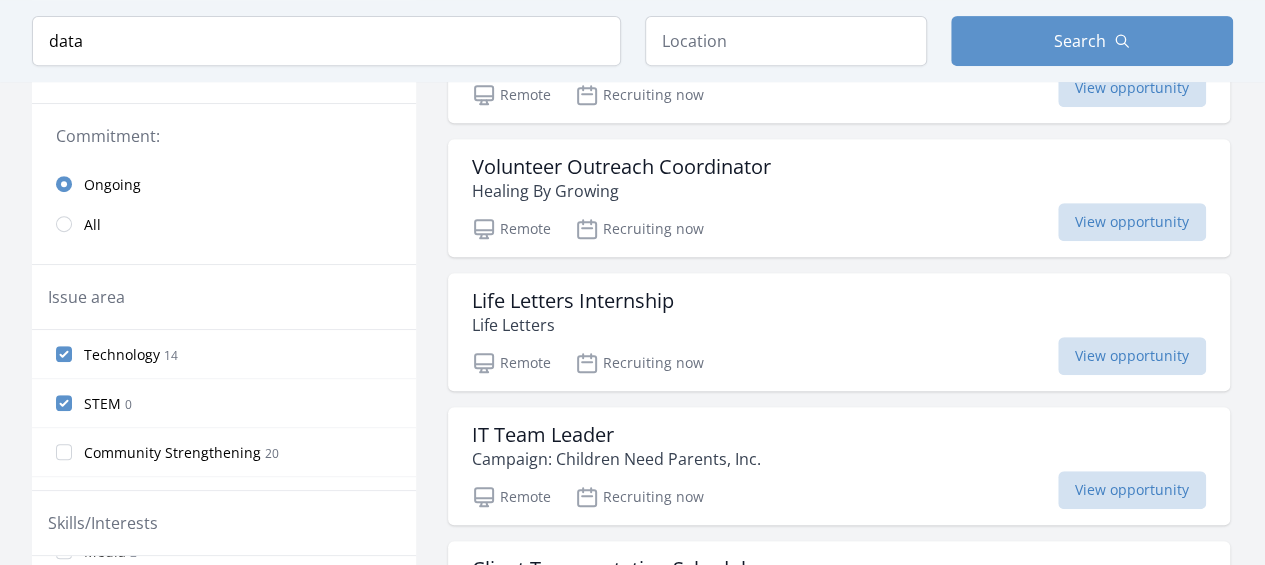 click on "Life Letters Internship
Life Letters
Remote
Recruiting now
View opportunity" at bounding box center [839, 332] 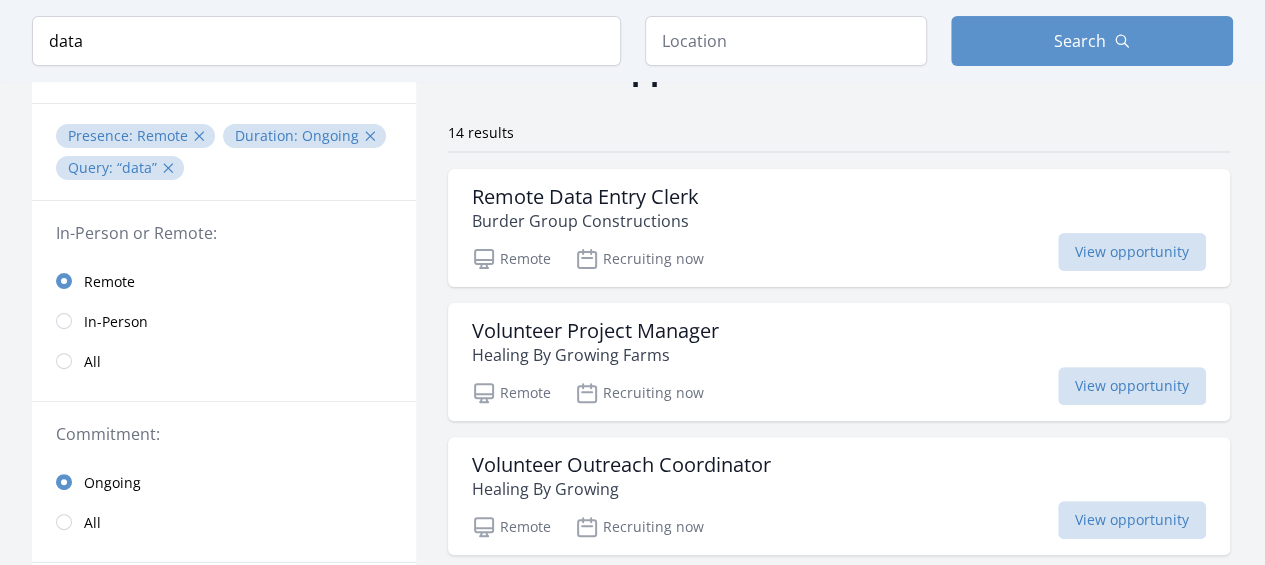 scroll, scrollTop: 113, scrollLeft: 0, axis: vertical 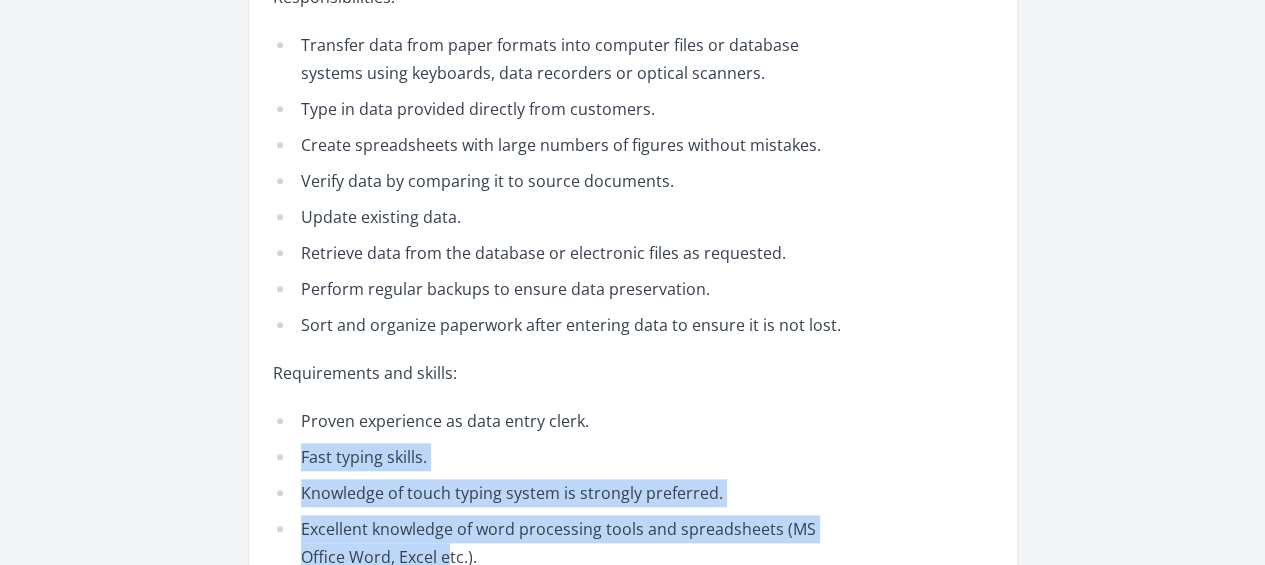 drag, startPoint x: 421, startPoint y: 253, endPoint x: 525, endPoint y: 361, distance: 149.93332 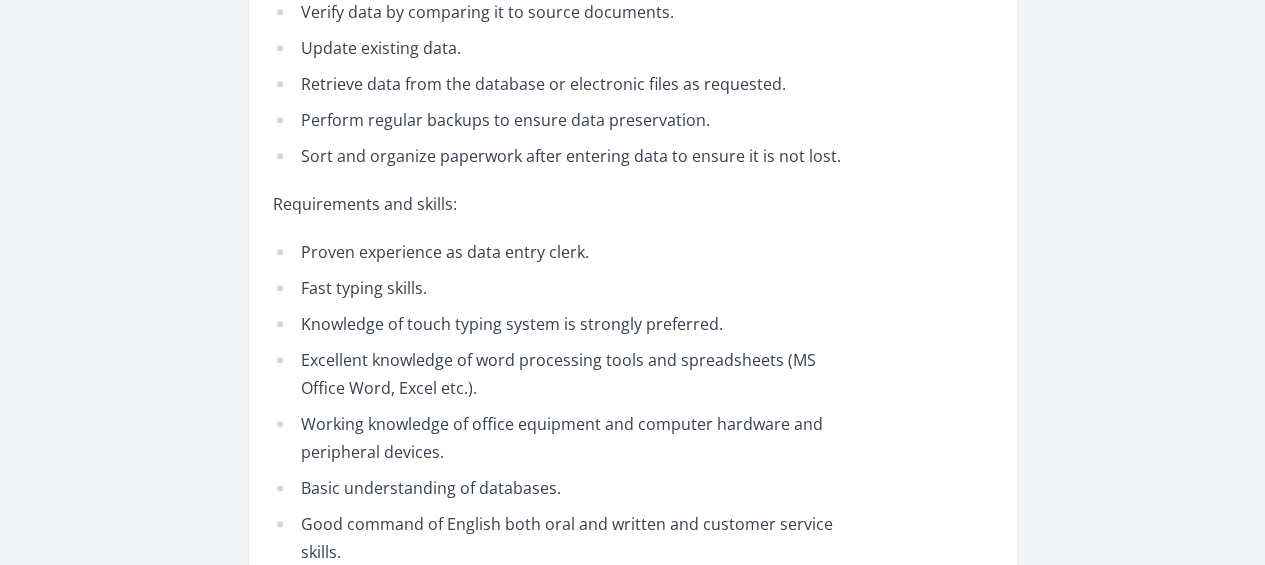 scroll, scrollTop: 1000, scrollLeft: 0, axis: vertical 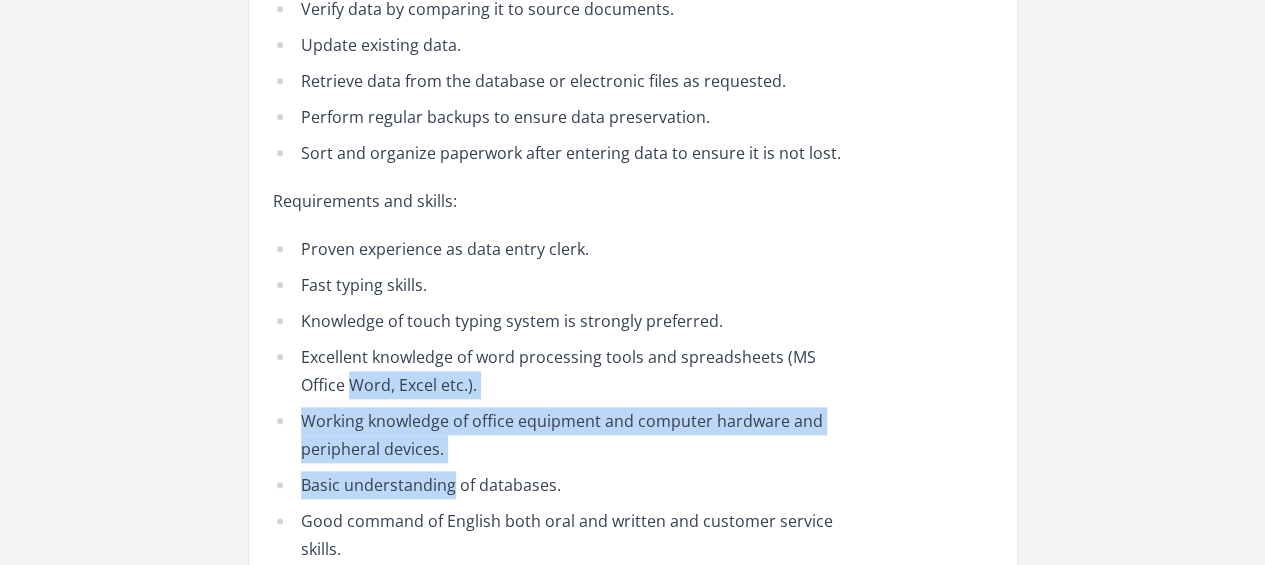 drag, startPoint x: 430, startPoint y: 187, endPoint x: 575, endPoint y: 291, distance: 178.44046 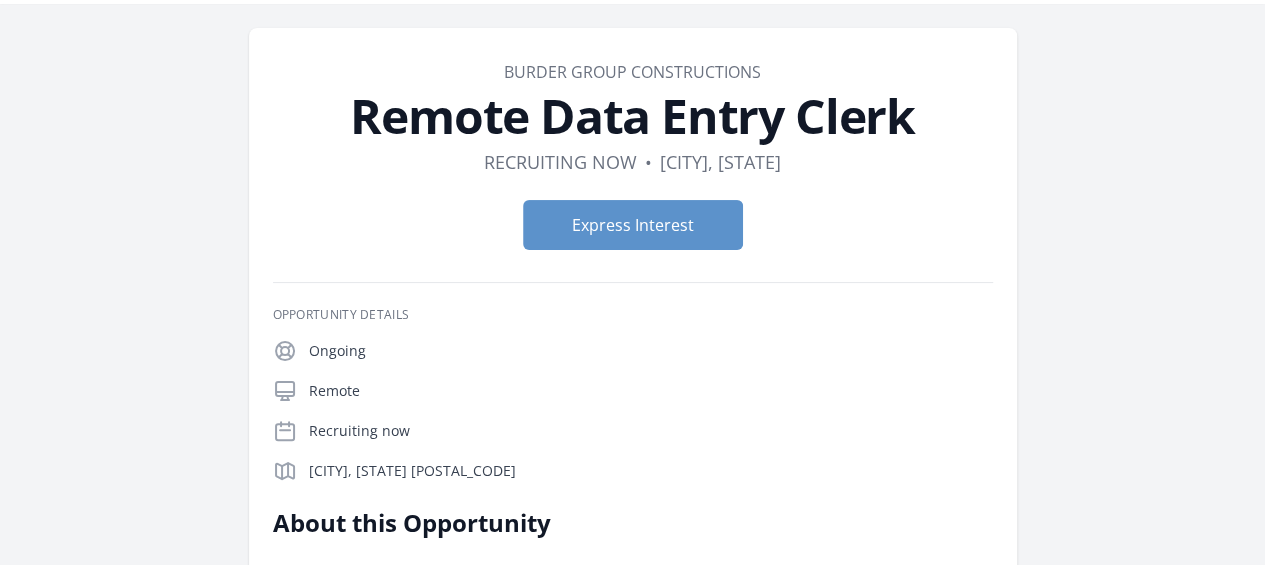 scroll, scrollTop: 0, scrollLeft: 0, axis: both 